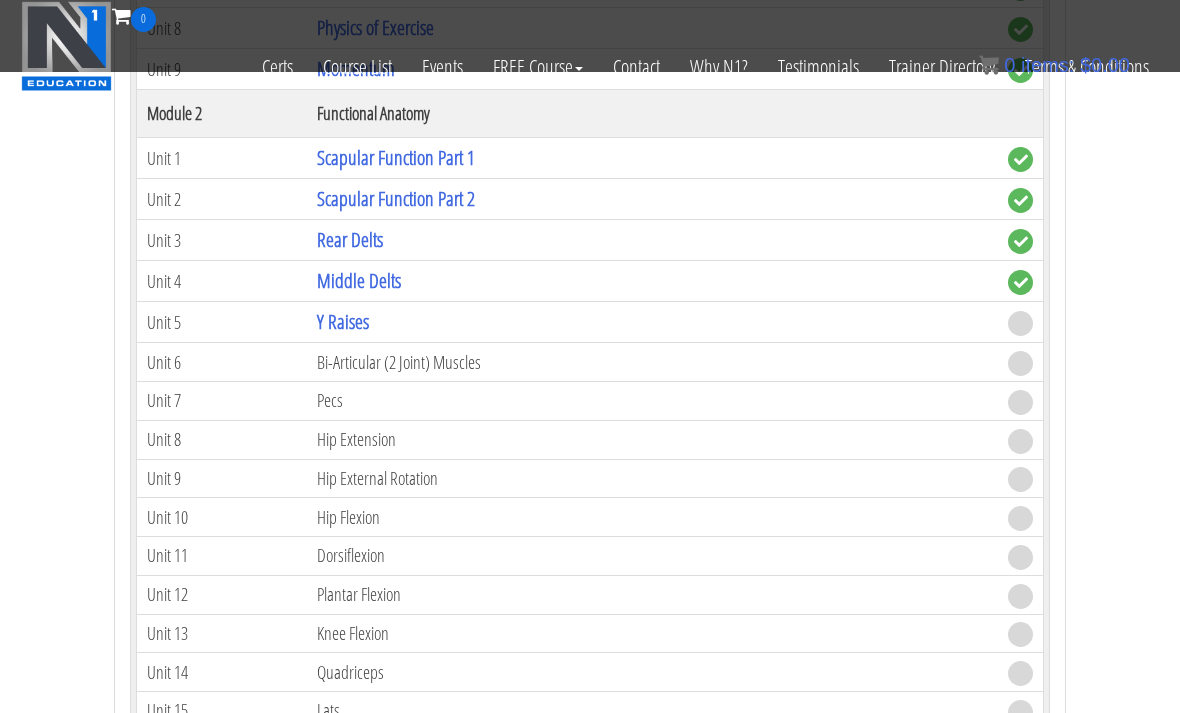 scroll, scrollTop: 874, scrollLeft: 0, axis: vertical 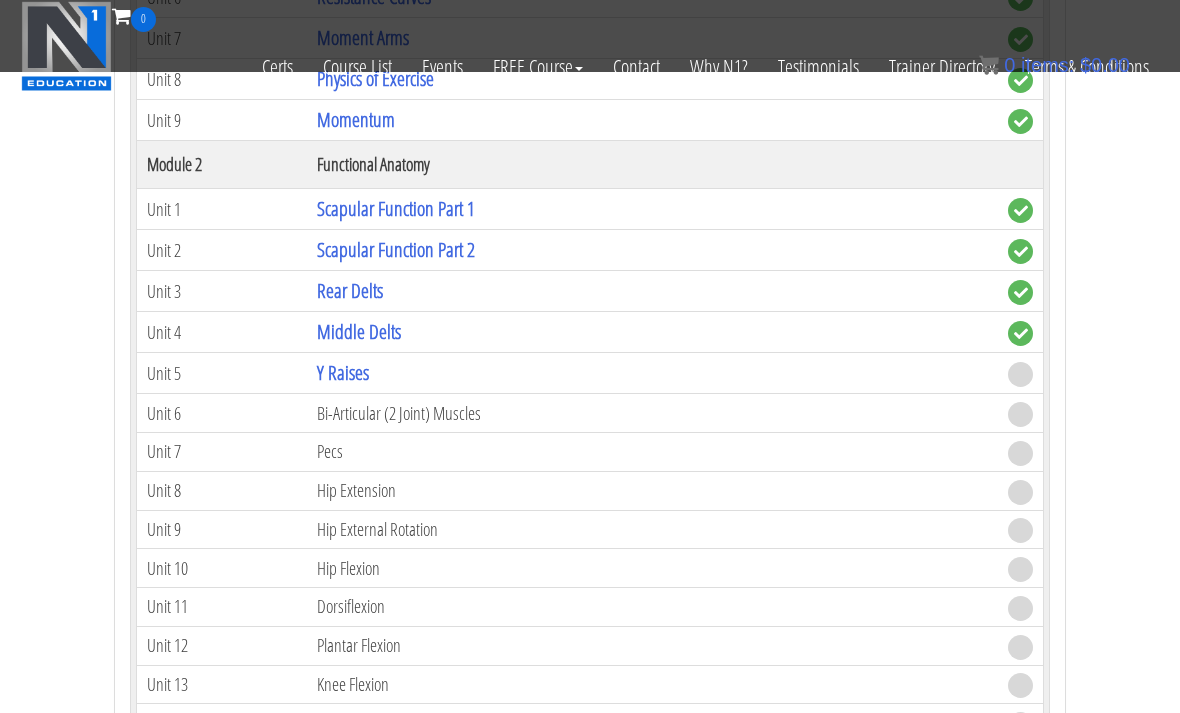 click on "Y Raises" at bounding box center [343, 372] 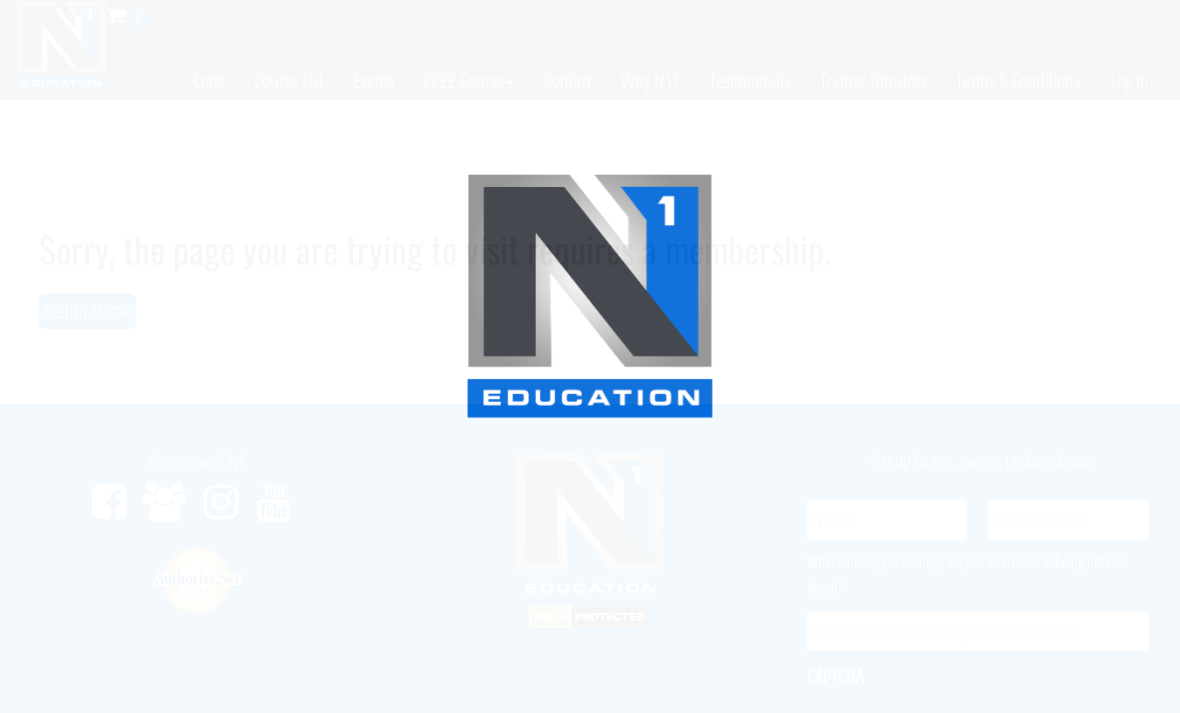scroll, scrollTop: 0, scrollLeft: 0, axis: both 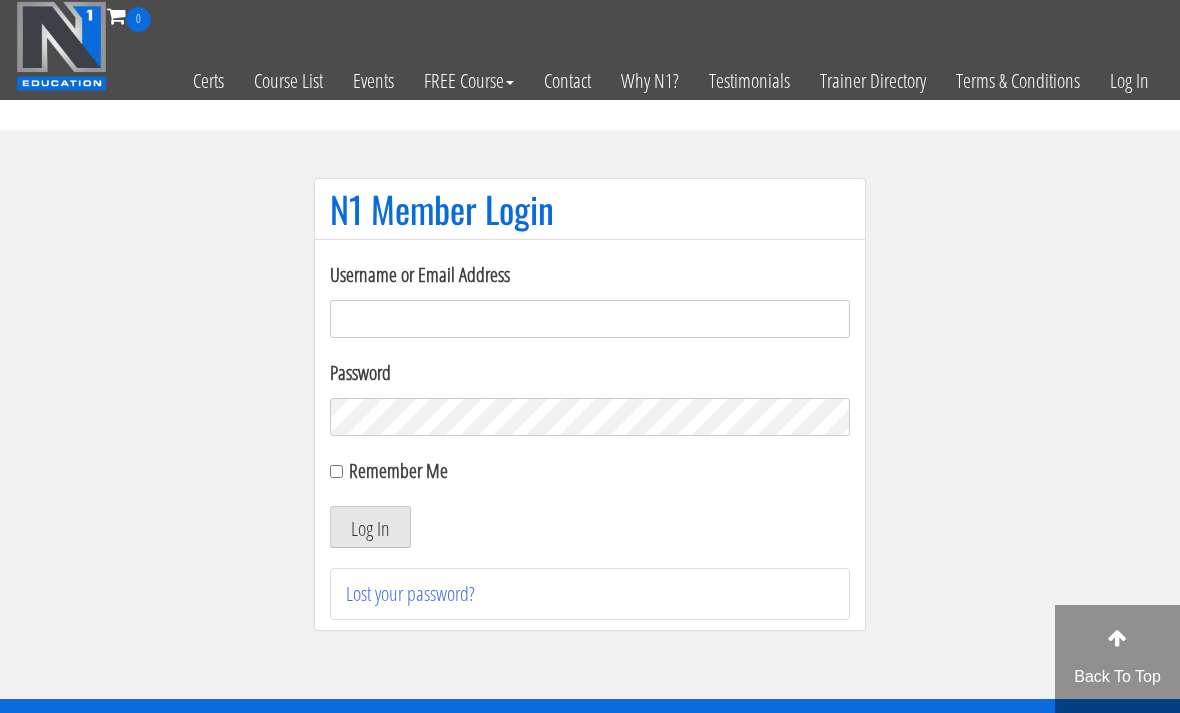 type on "emanueleinvernizzi00@gmail.com" 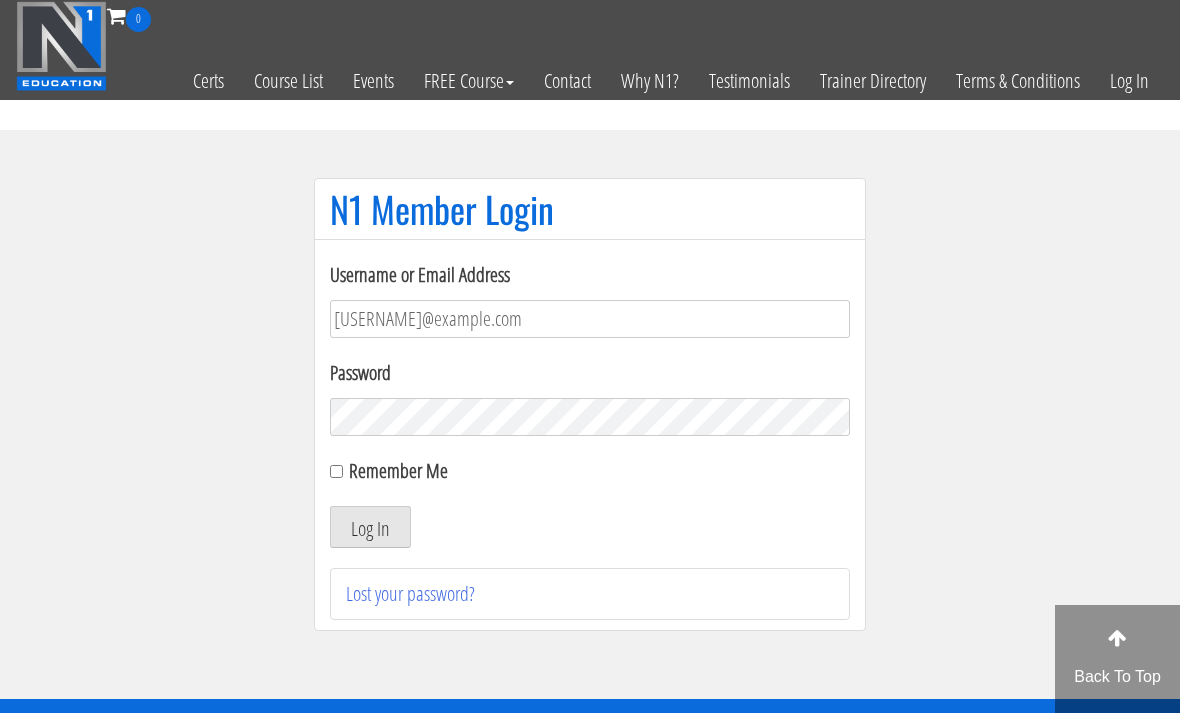 click on "Log In" at bounding box center (370, 527) 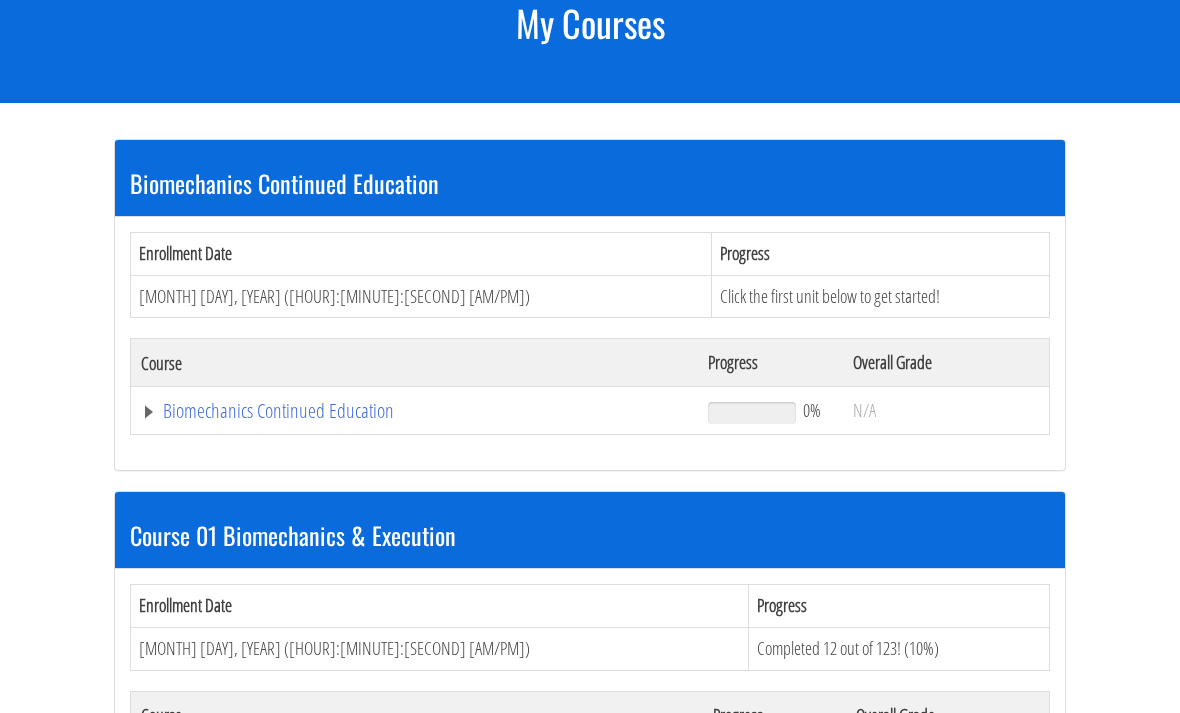 scroll, scrollTop: 283, scrollLeft: 0, axis: vertical 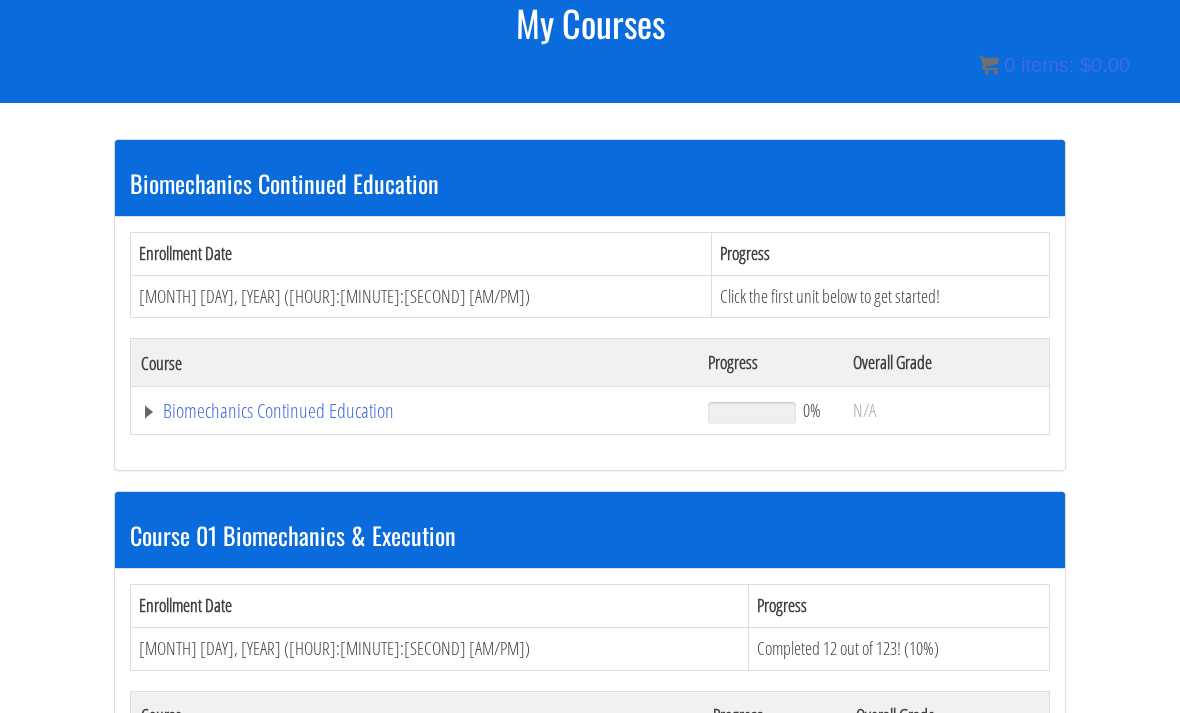 click on "Biomechanics Continued Education" at bounding box center [414, 411] 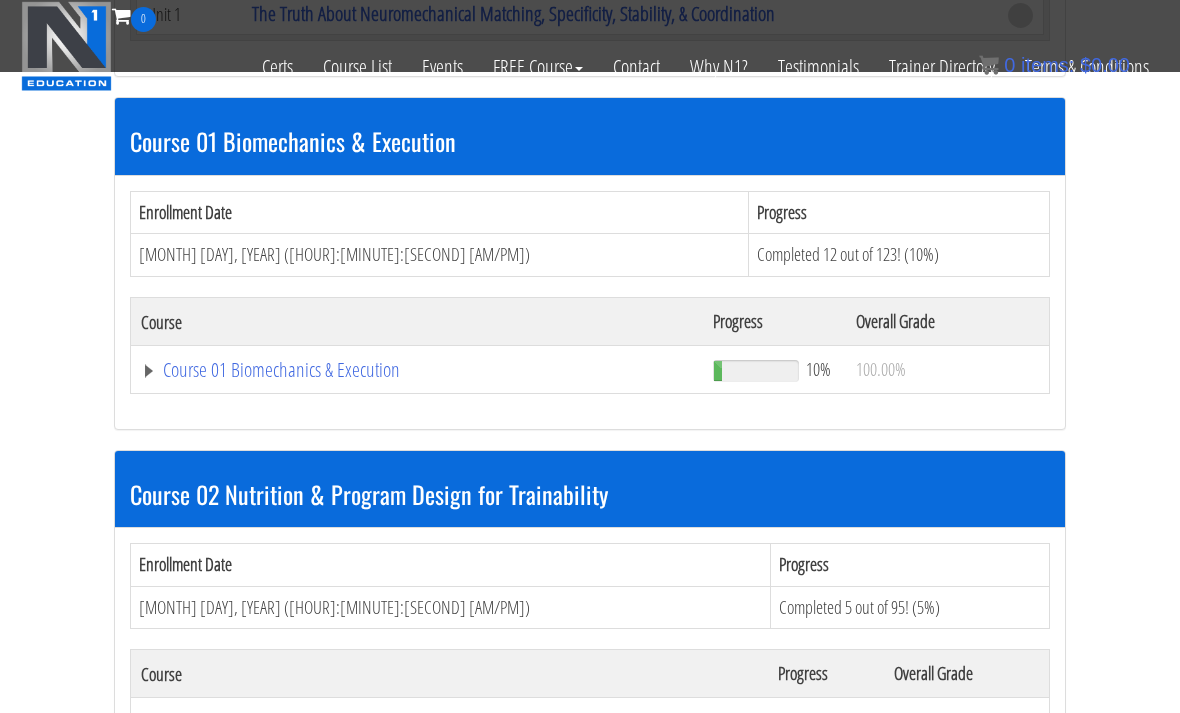 scroll, scrollTop: 678, scrollLeft: 0, axis: vertical 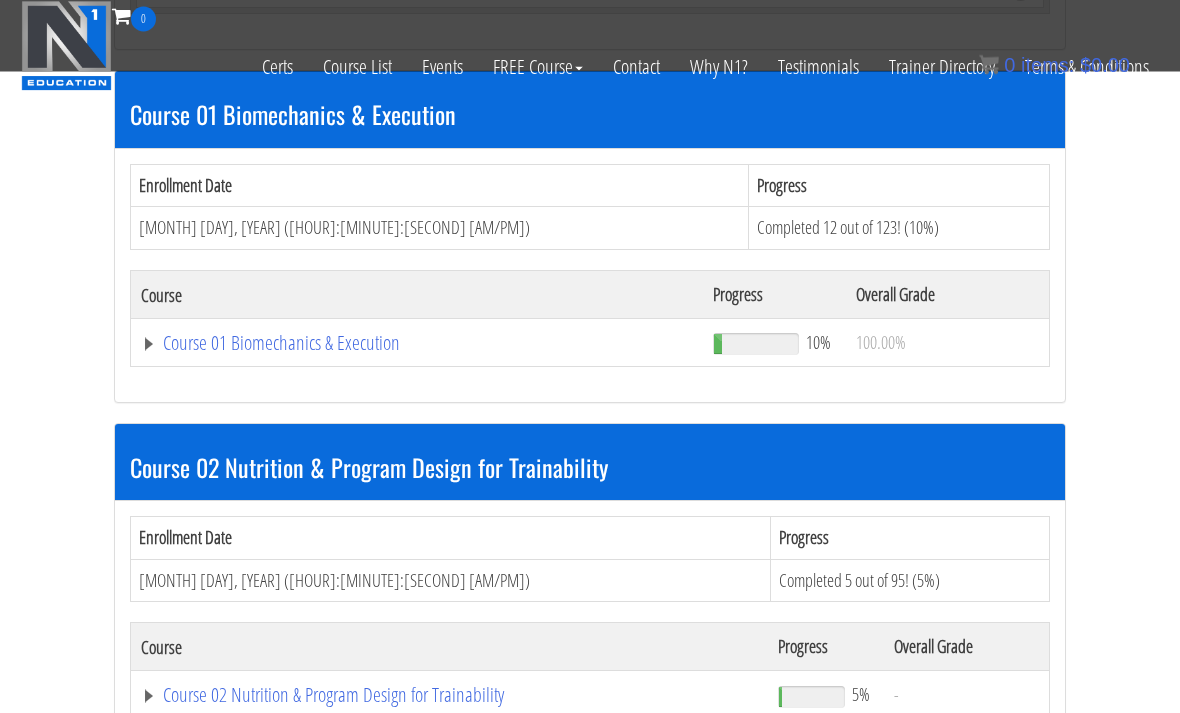 click on "Course 01 Biomechanics & Execution" at bounding box center [414, -110] 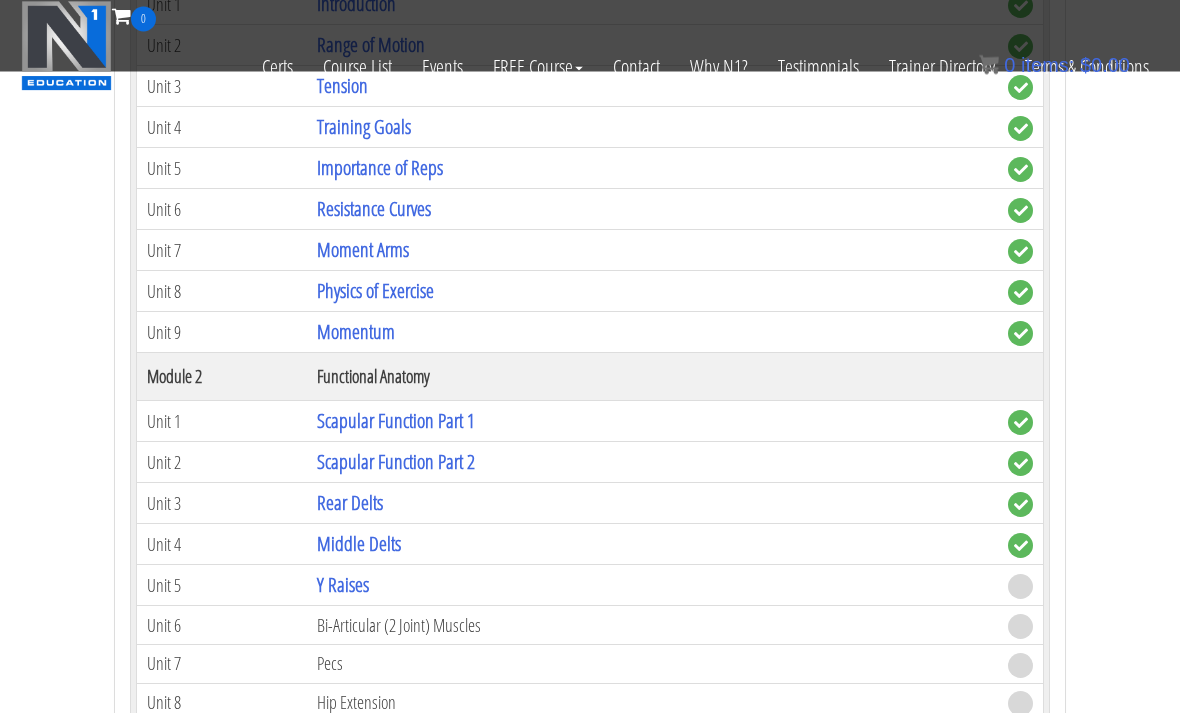 scroll, scrollTop: 1119, scrollLeft: 0, axis: vertical 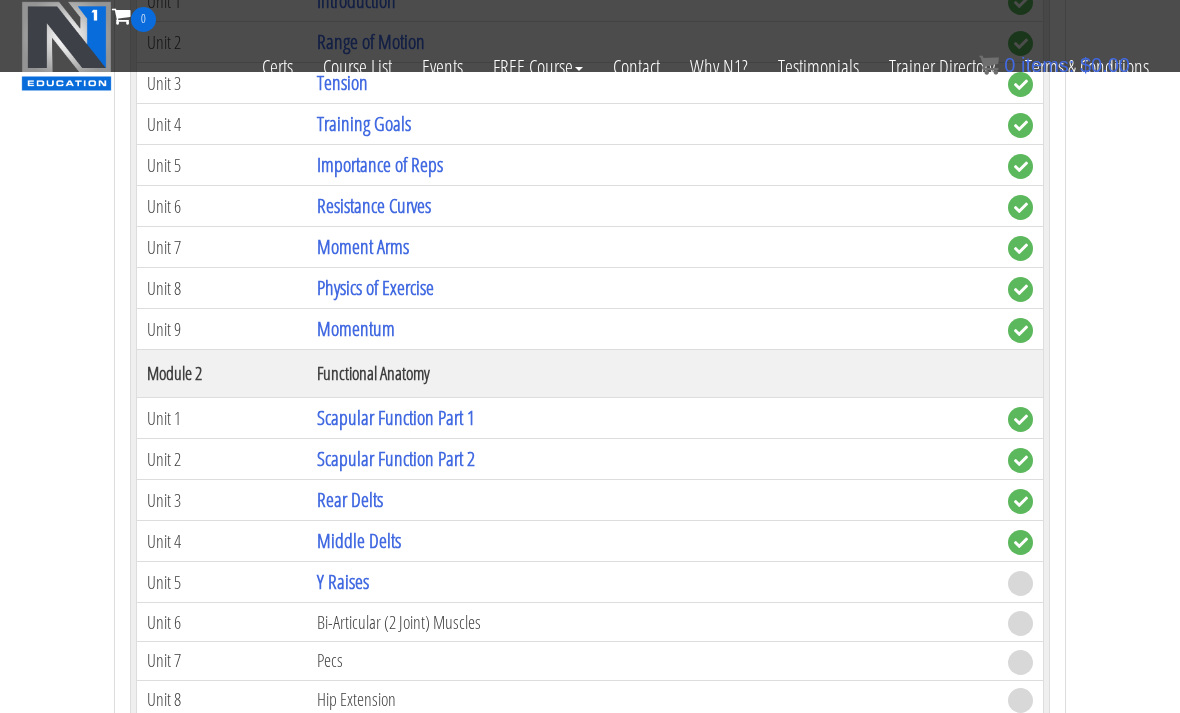 click on "Y Raises" at bounding box center [343, 581] 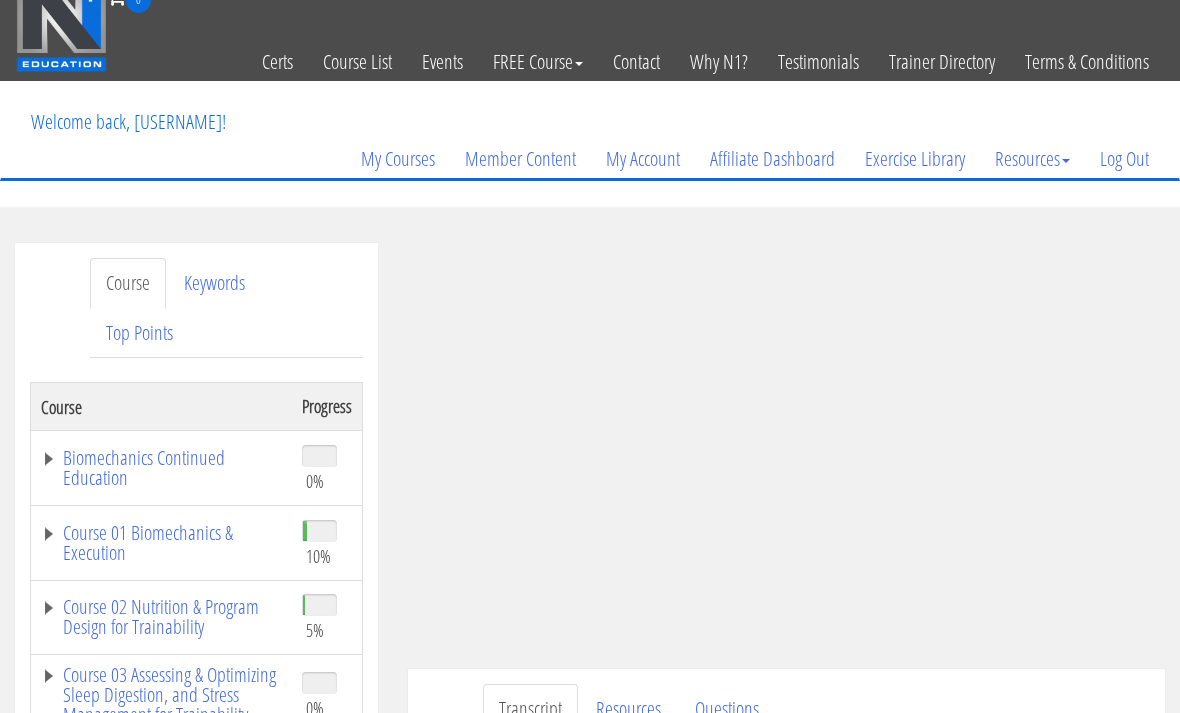 scroll, scrollTop: 34, scrollLeft: 0, axis: vertical 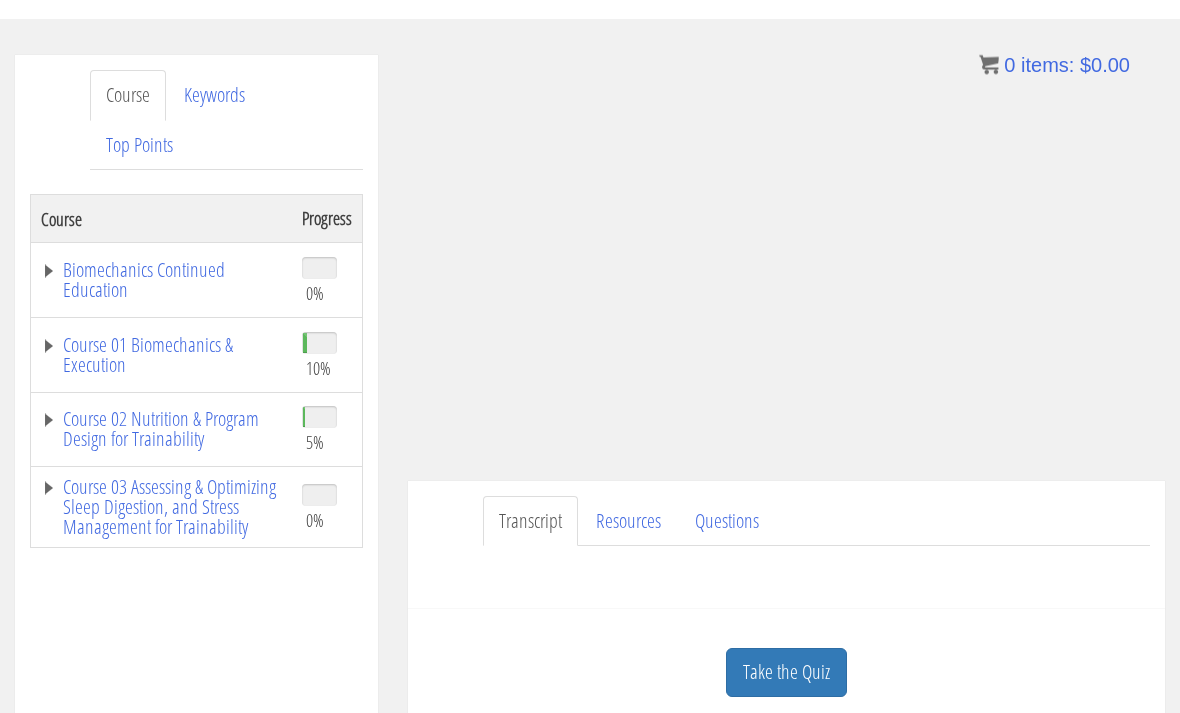 click on "Resources" at bounding box center [628, 522] 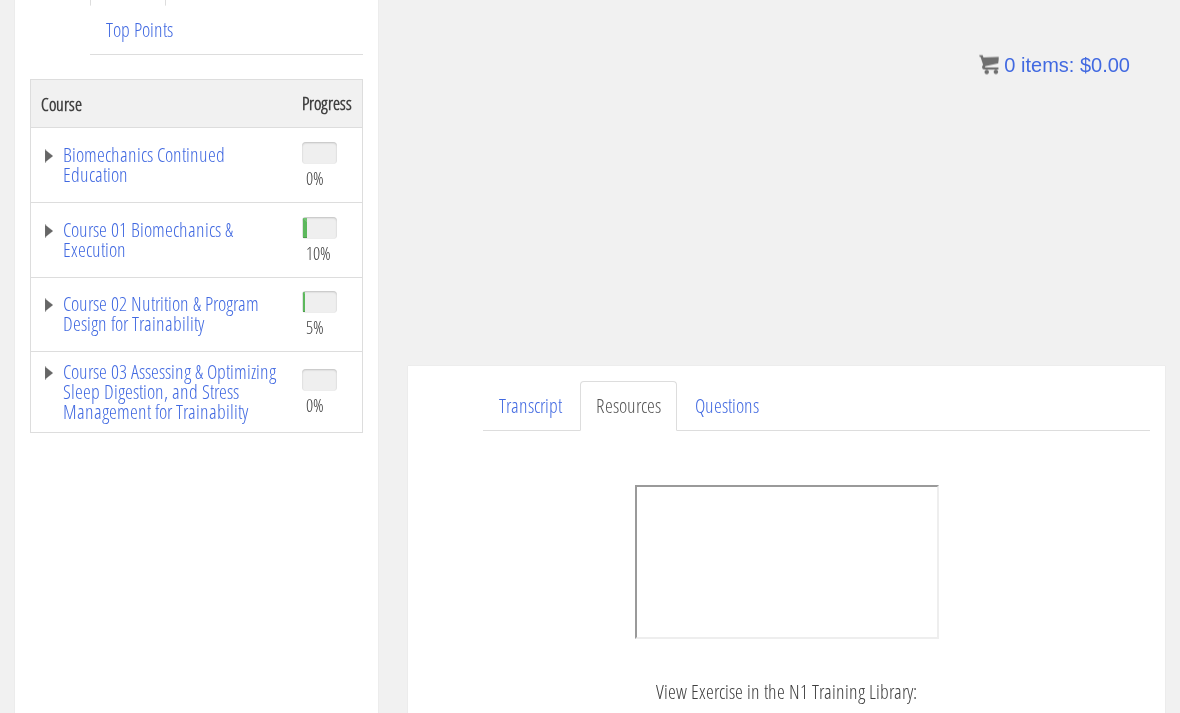 scroll, scrollTop: 322, scrollLeft: 0, axis: vertical 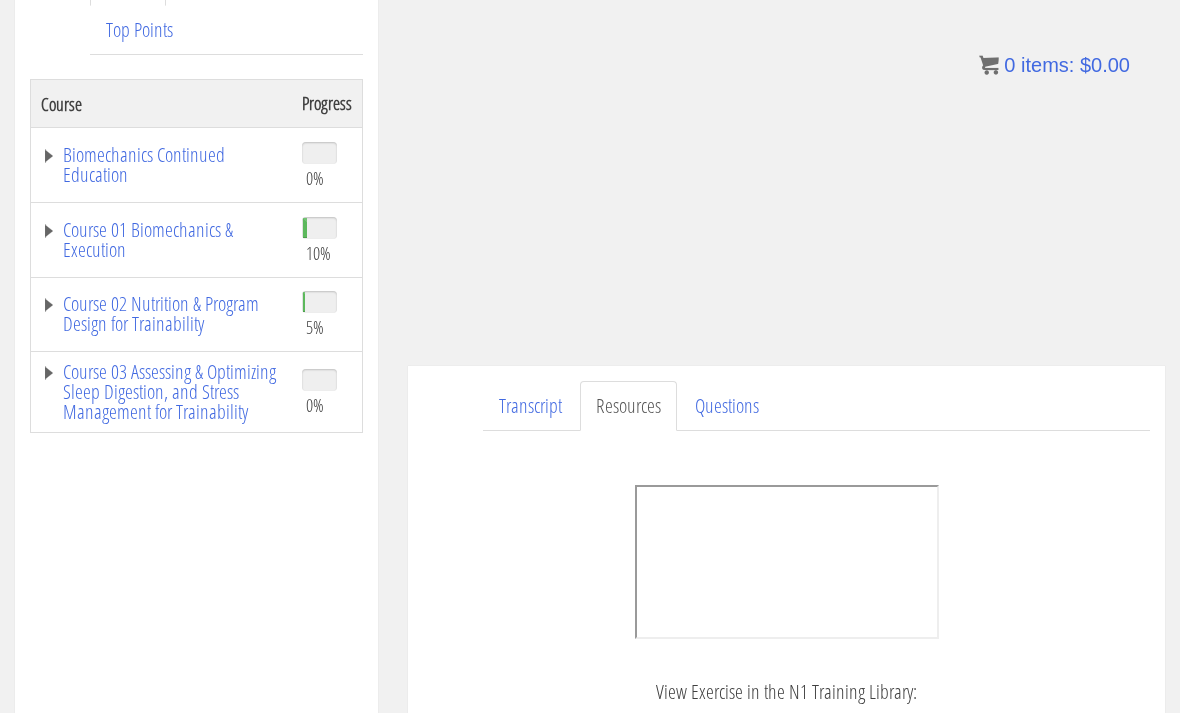 click on "Questions" at bounding box center [727, 406] 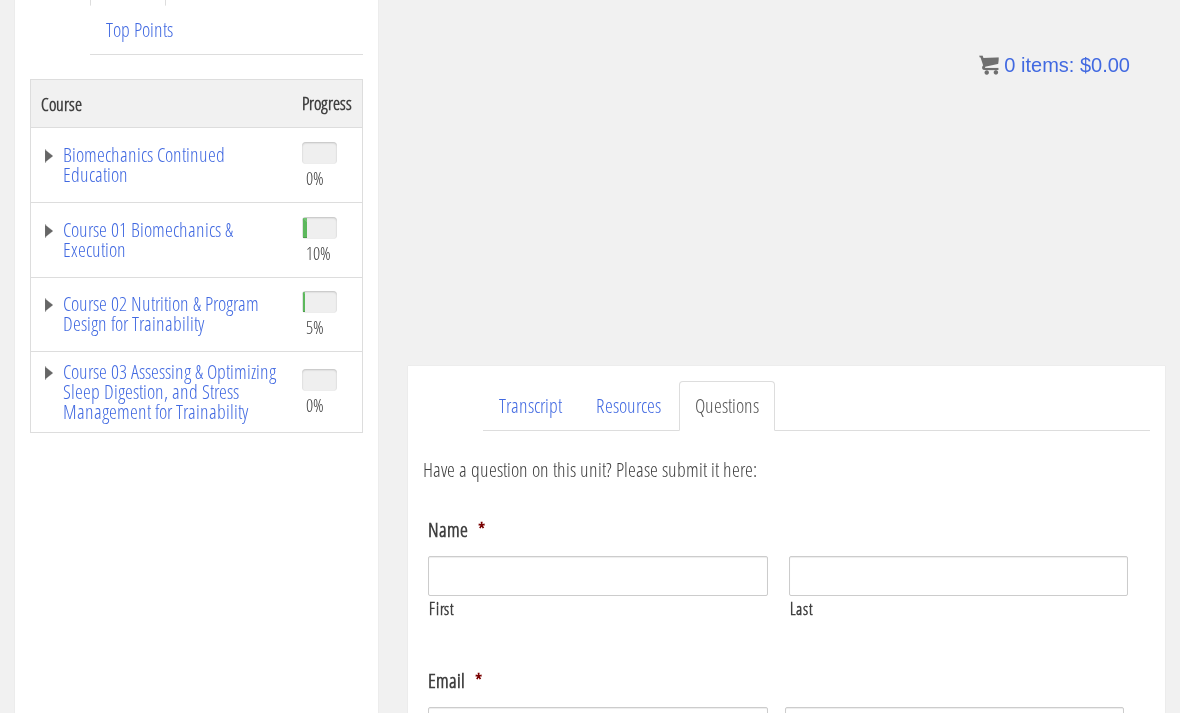 click on "Transcript" at bounding box center [530, 406] 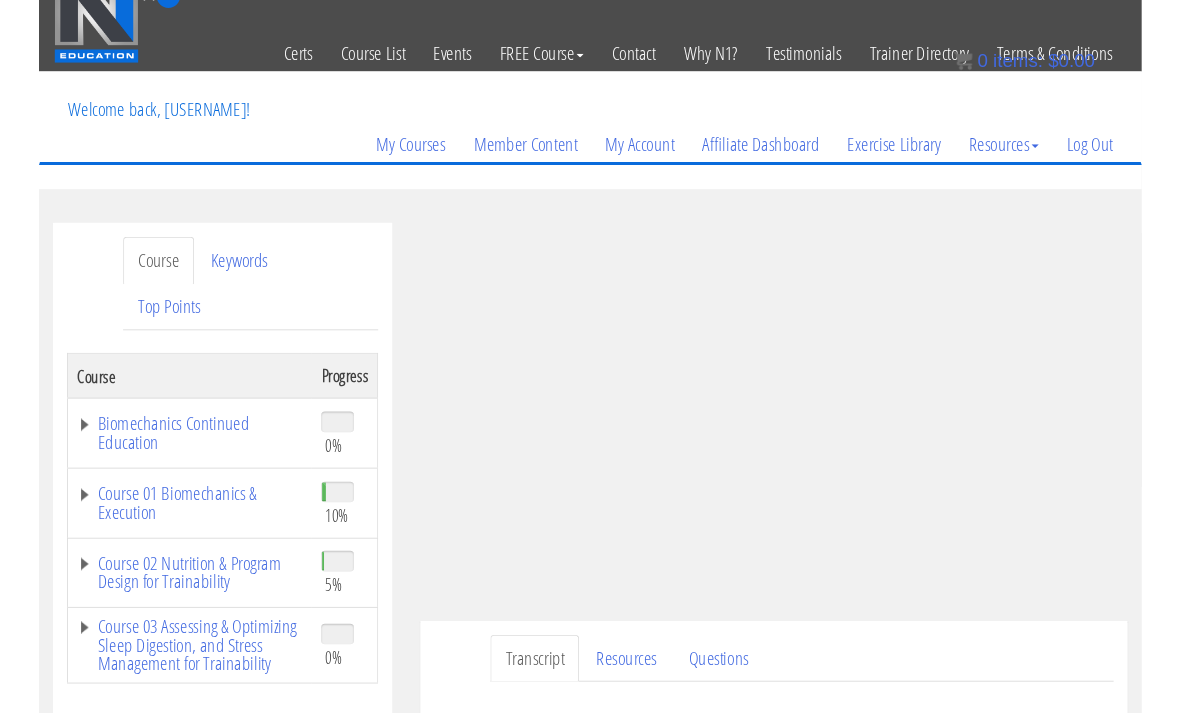 scroll, scrollTop: 195, scrollLeft: 0, axis: vertical 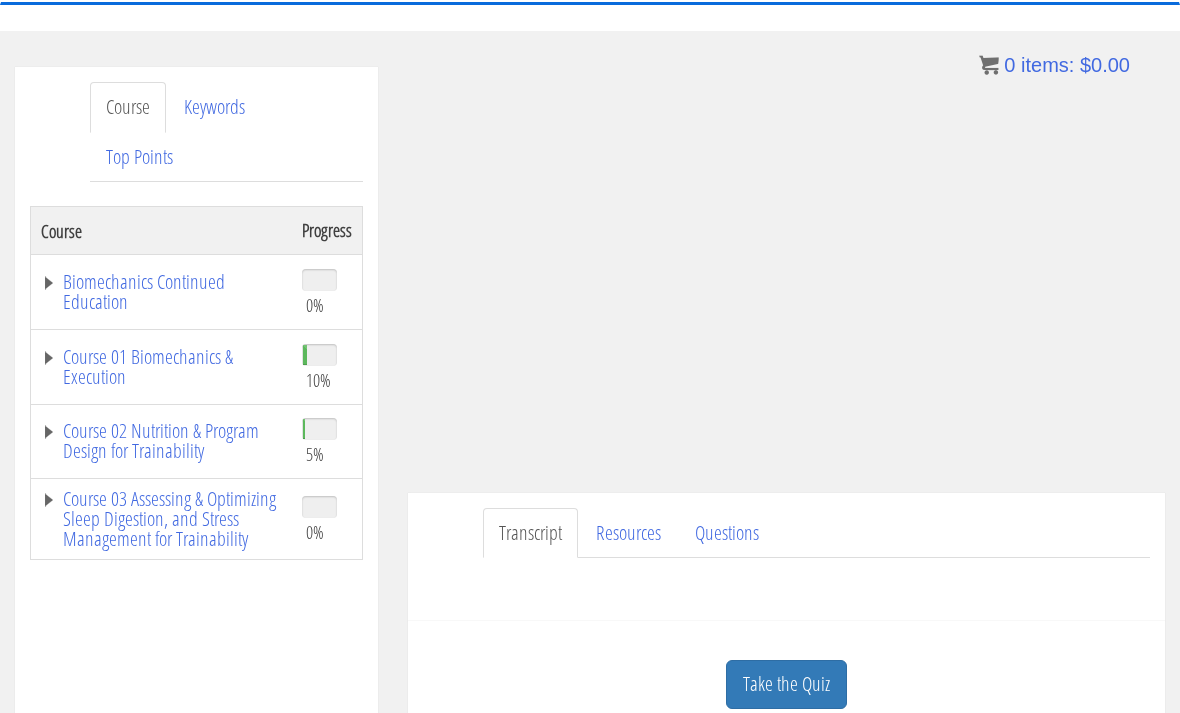 click on "Resources" at bounding box center (628, 533) 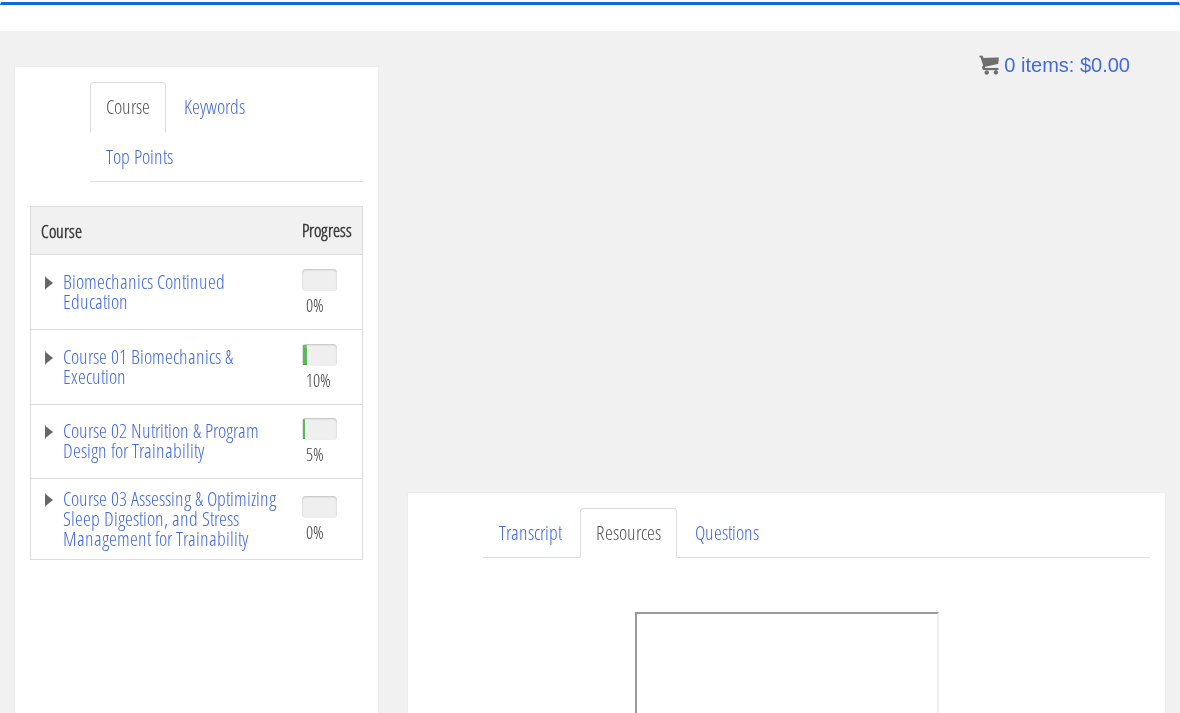 scroll, scrollTop: 194, scrollLeft: 0, axis: vertical 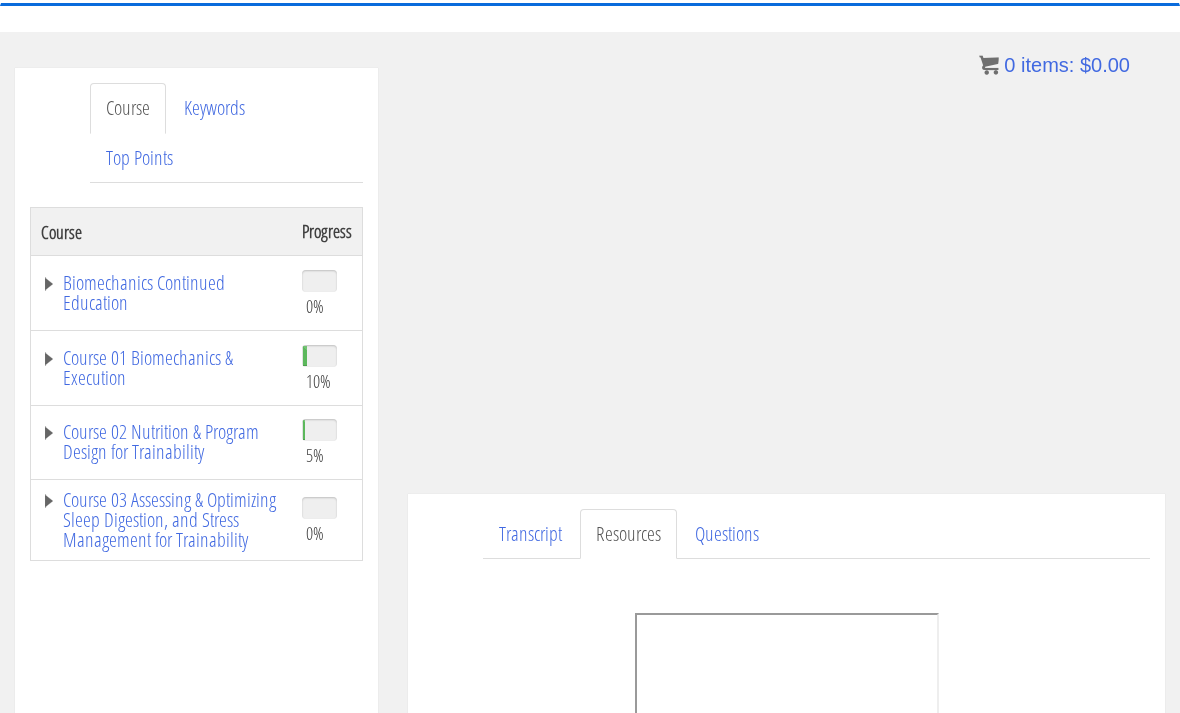 click on "Biomechanics Continued Education" at bounding box center (161, 293) 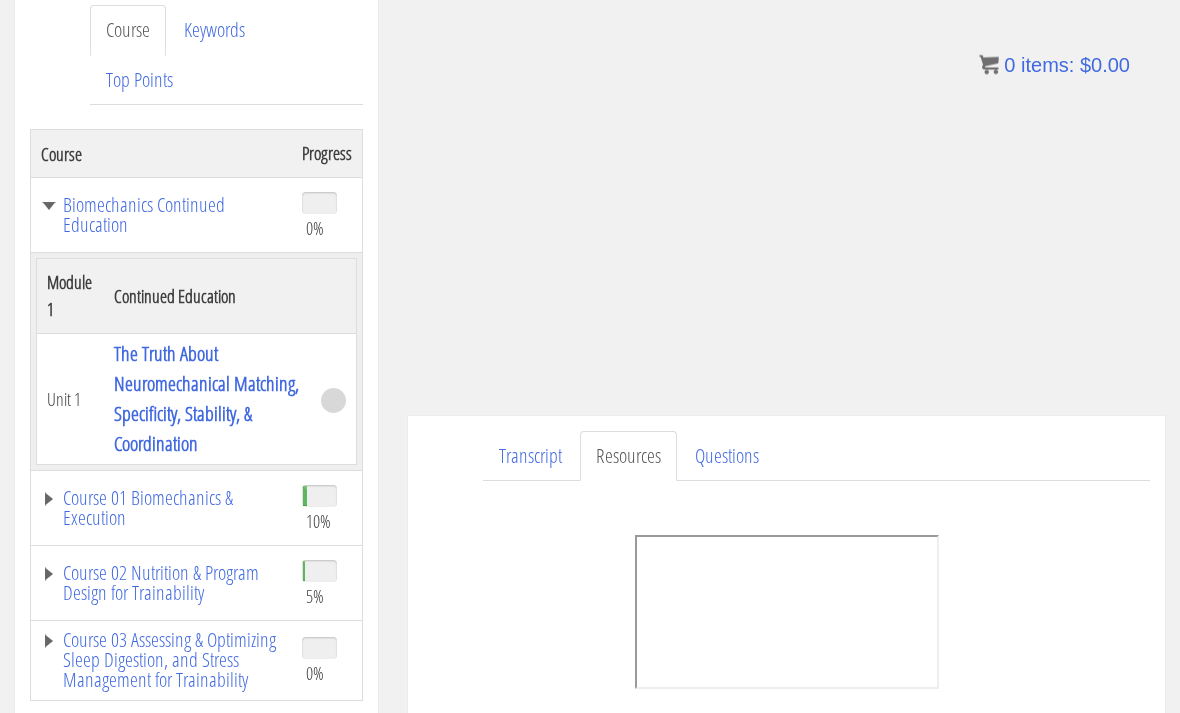 scroll, scrollTop: 273, scrollLeft: 0, axis: vertical 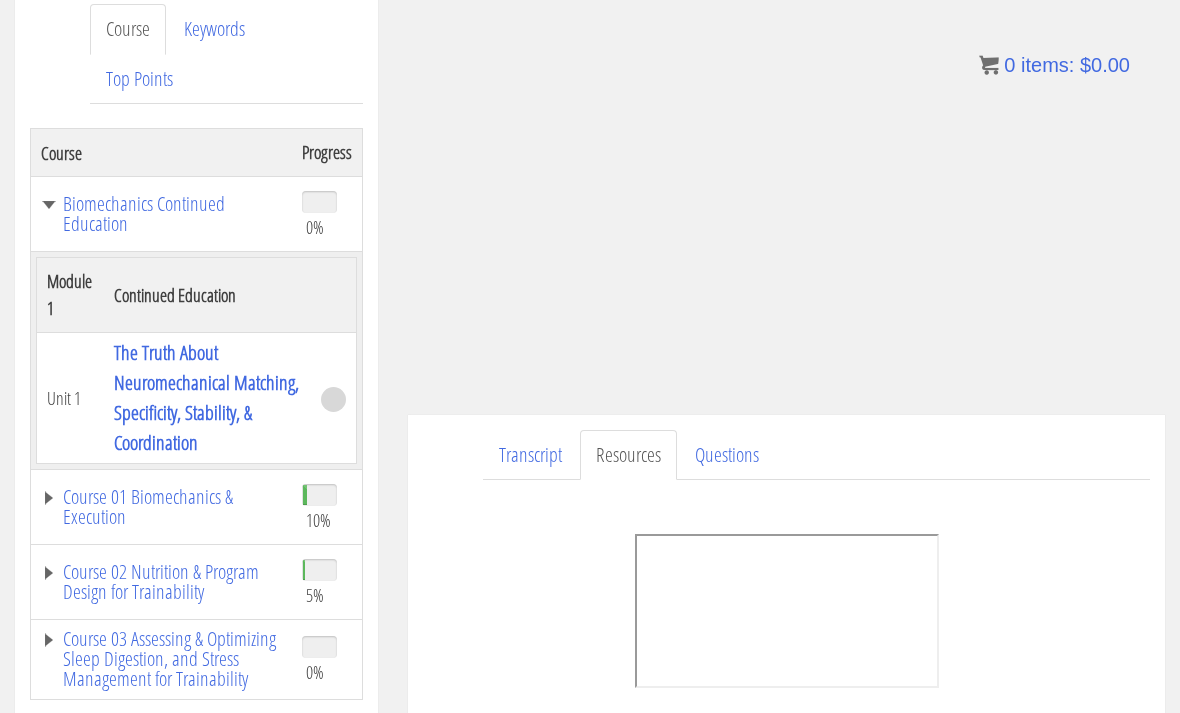 click on "Course 01 Biomechanics & Execution" at bounding box center [161, 507] 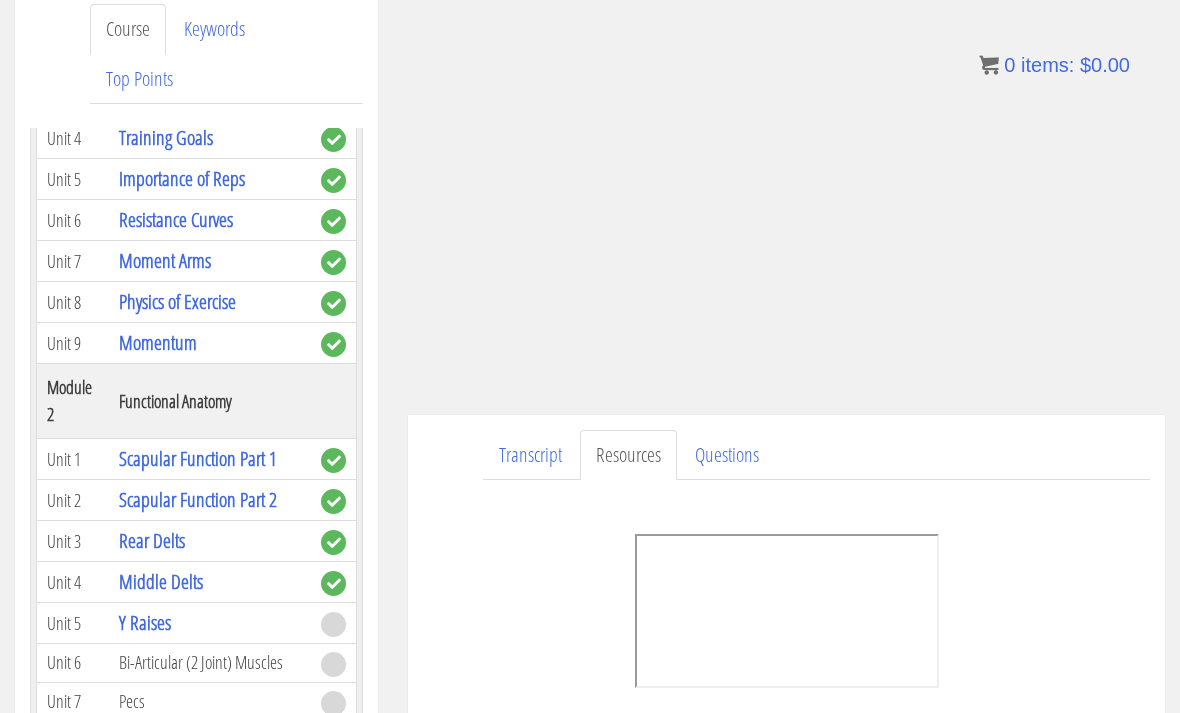 scroll, scrollTop: 633, scrollLeft: 0, axis: vertical 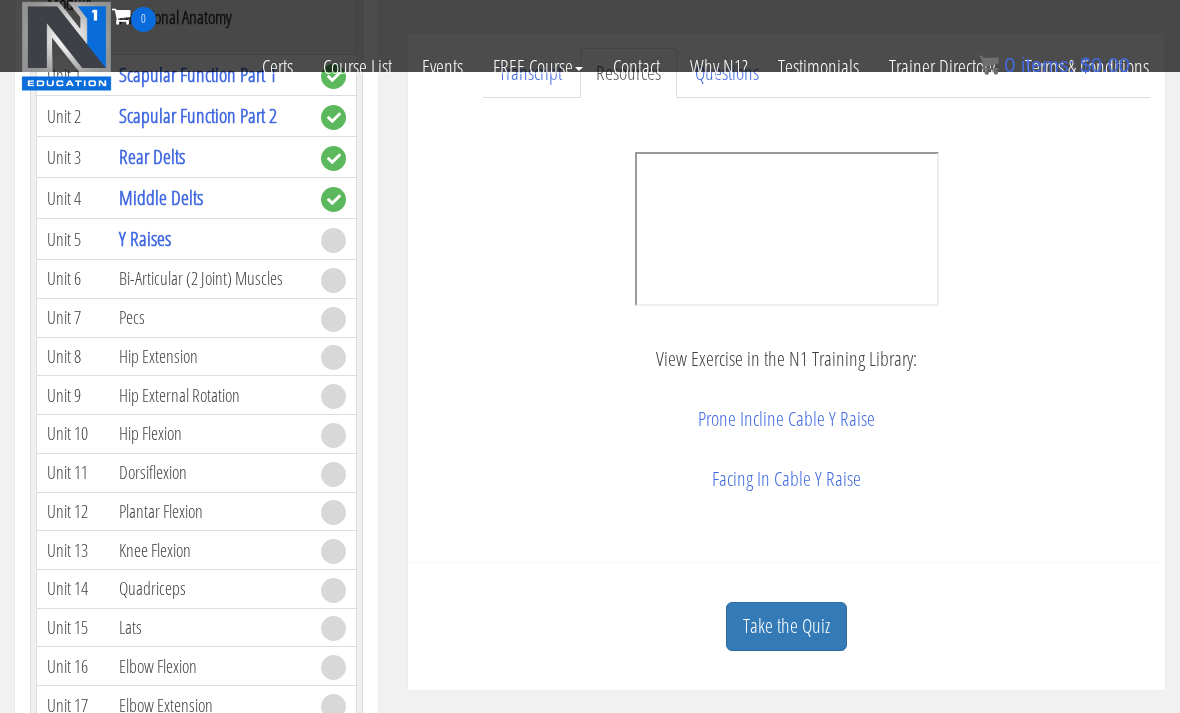 click on "Facing In Cable Y Raise" at bounding box center (786, 478) 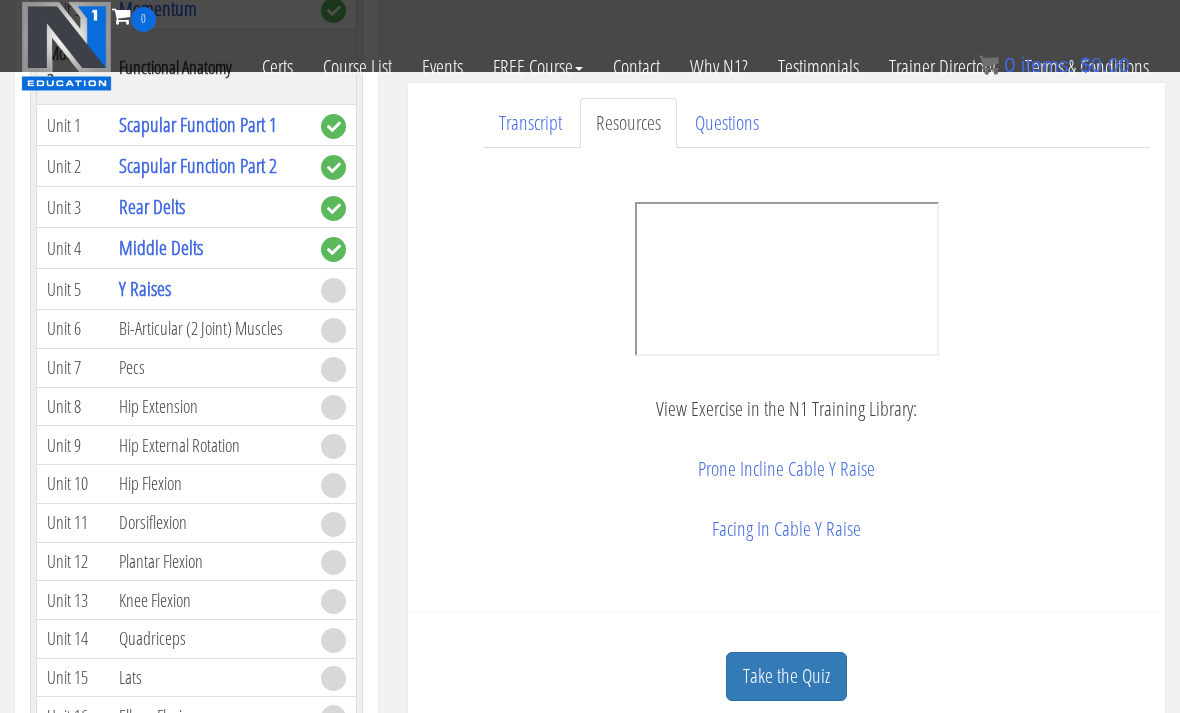scroll, scrollTop: 478, scrollLeft: 0, axis: vertical 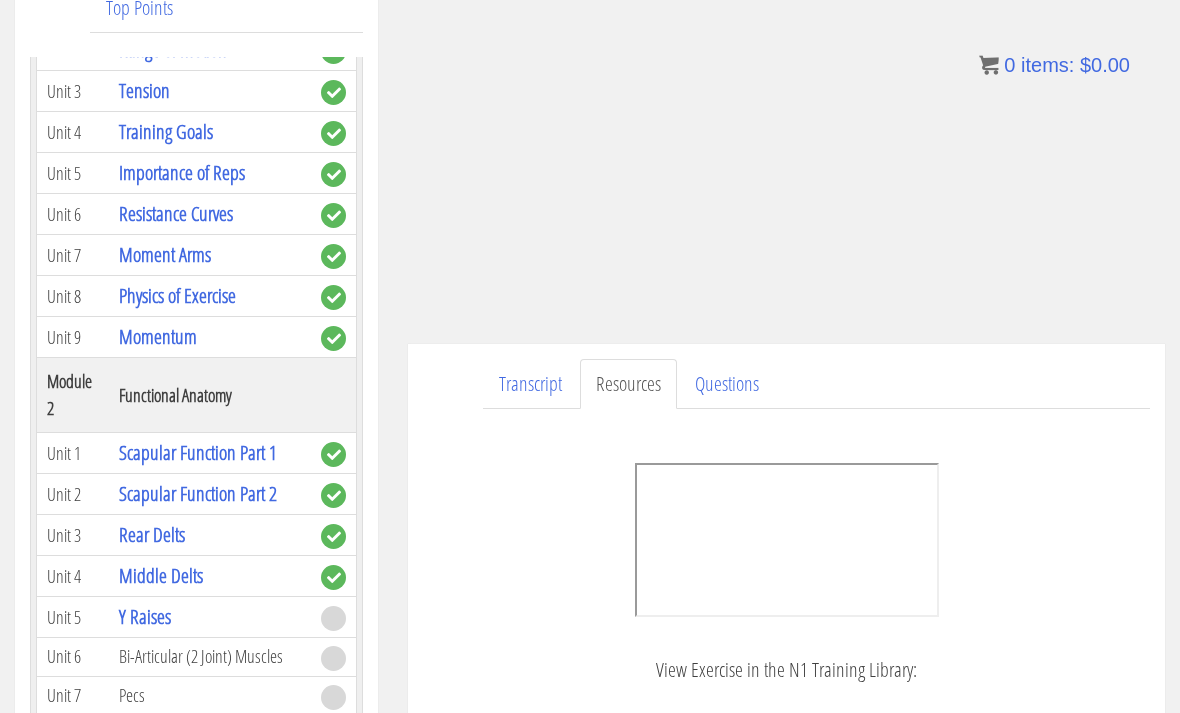 click on "Transcript" at bounding box center (530, 384) 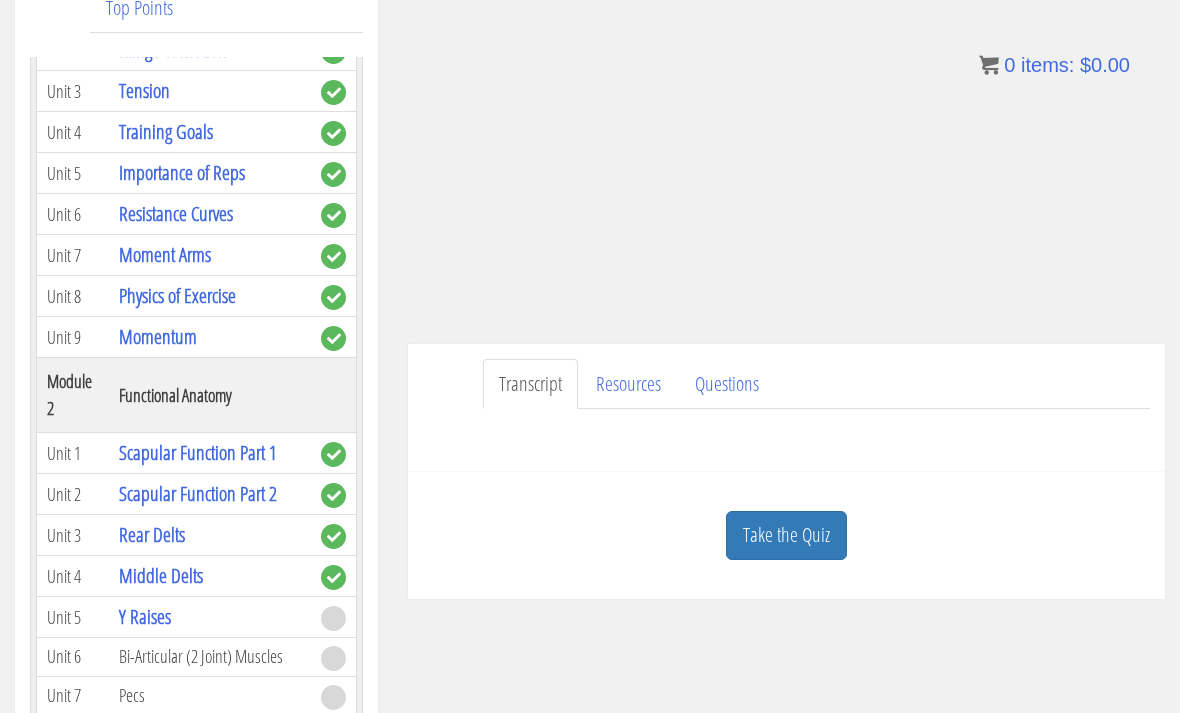 click on "Transcript" at bounding box center [530, 384] 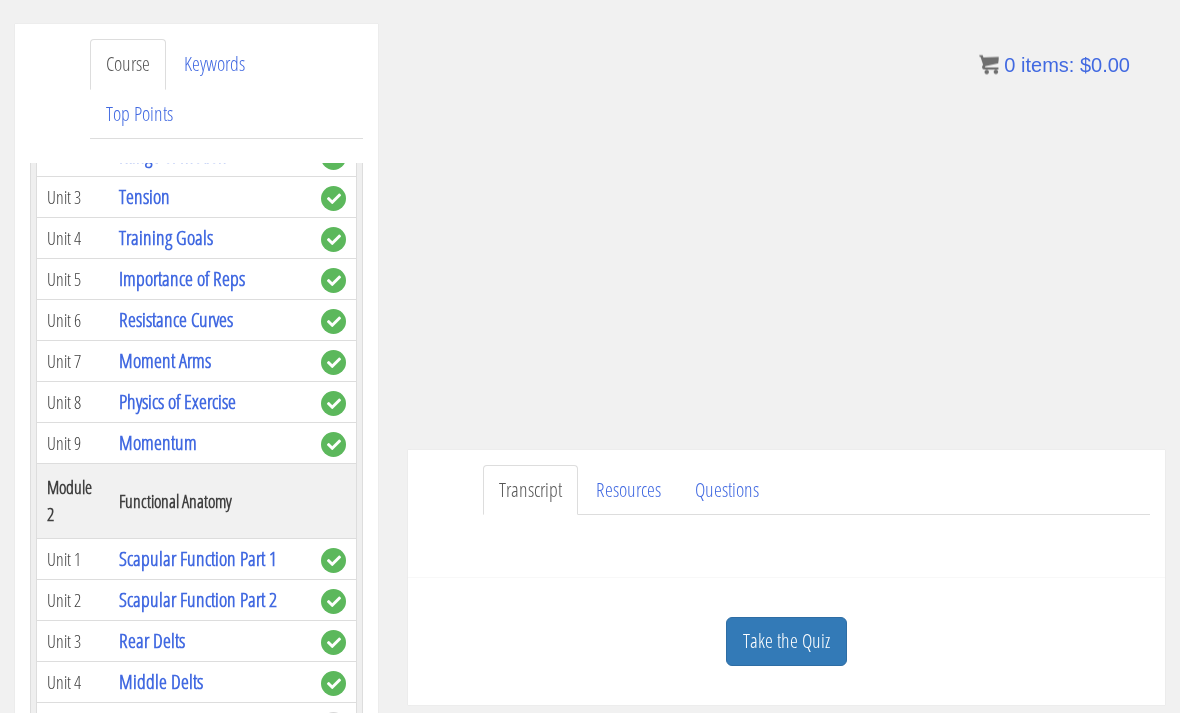 scroll, scrollTop: 238, scrollLeft: 0, axis: vertical 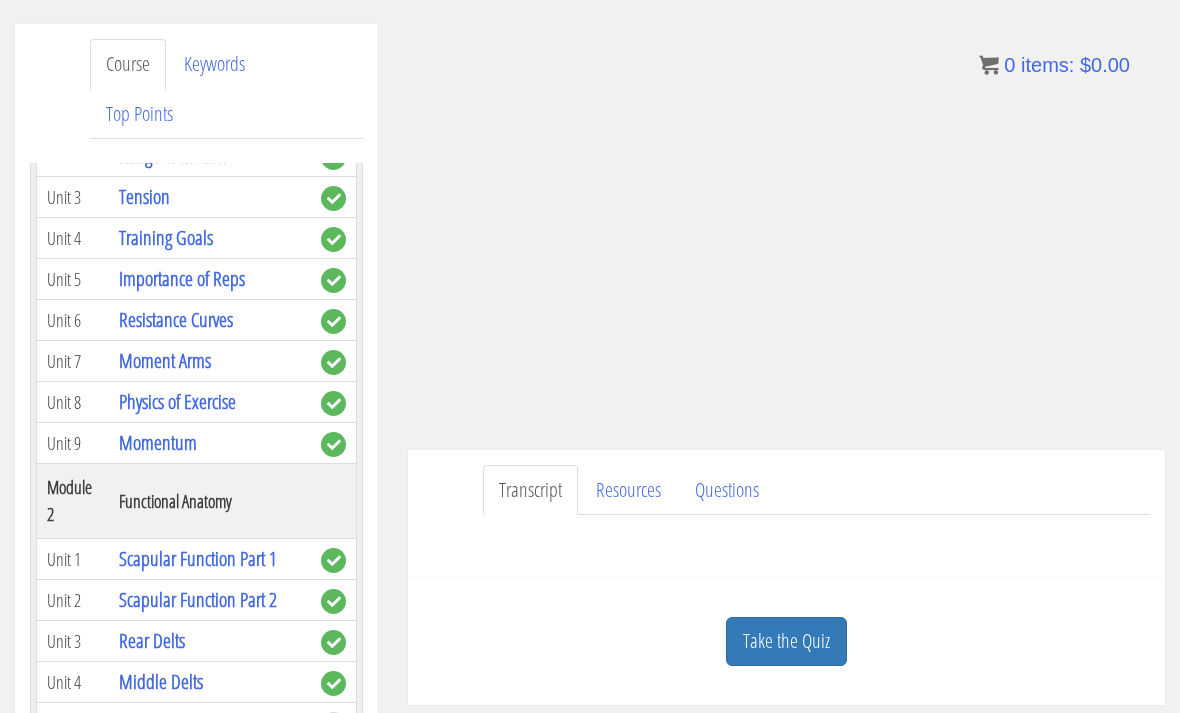 click on "Take the Quiz" at bounding box center [786, 641] 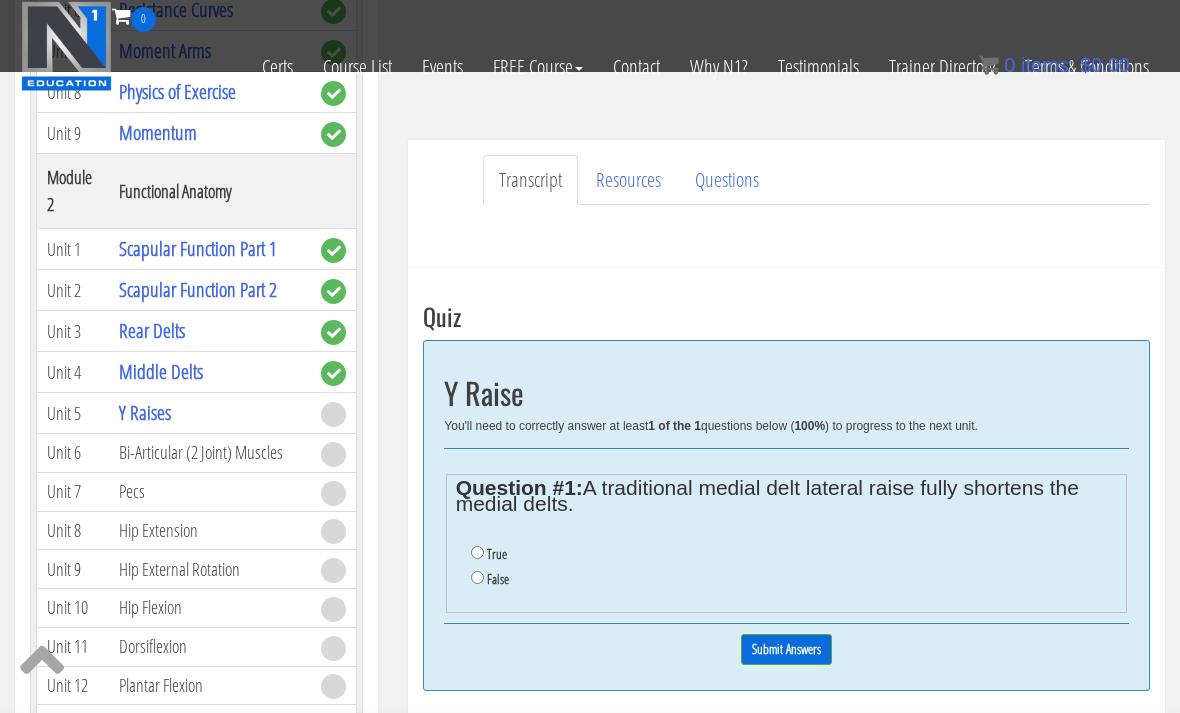 scroll, scrollTop: 417, scrollLeft: 0, axis: vertical 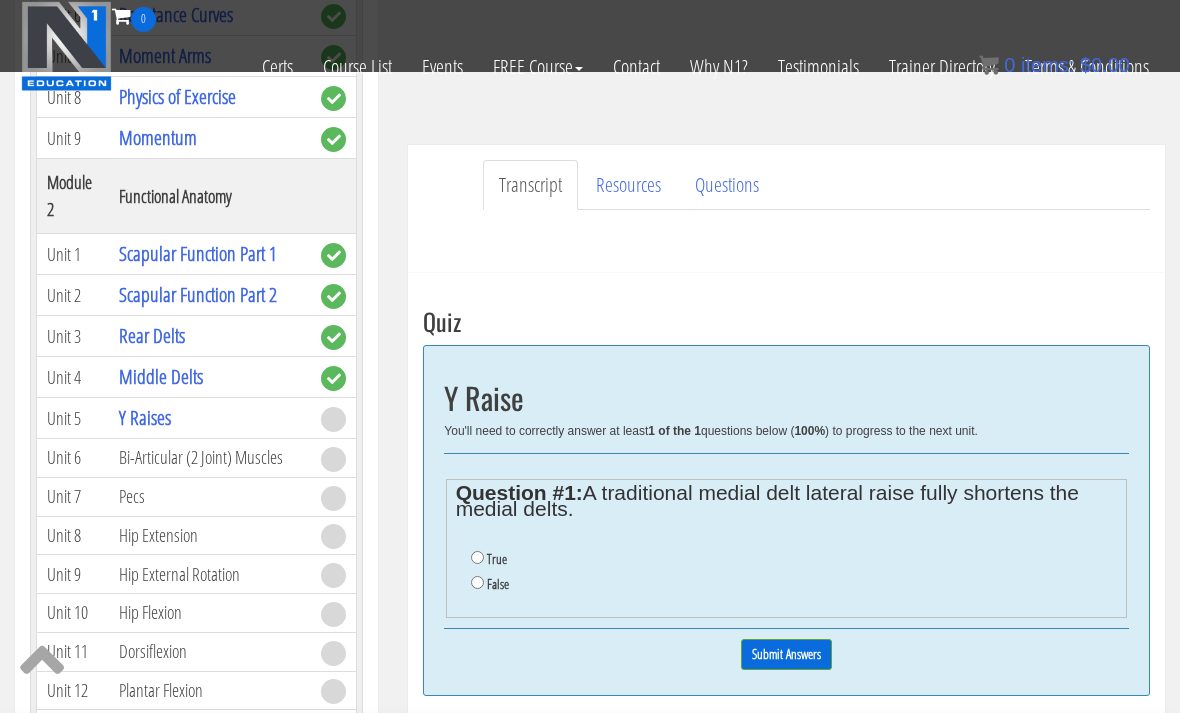 click on "0 Certs
Course List
Events
FREE Course
Course Preview – Biomechanics
Course Preview – Program Design
Contact
Why N1?
Testimonials
Trainer Directory
Terms & Conditions" at bounding box center [590, 36] 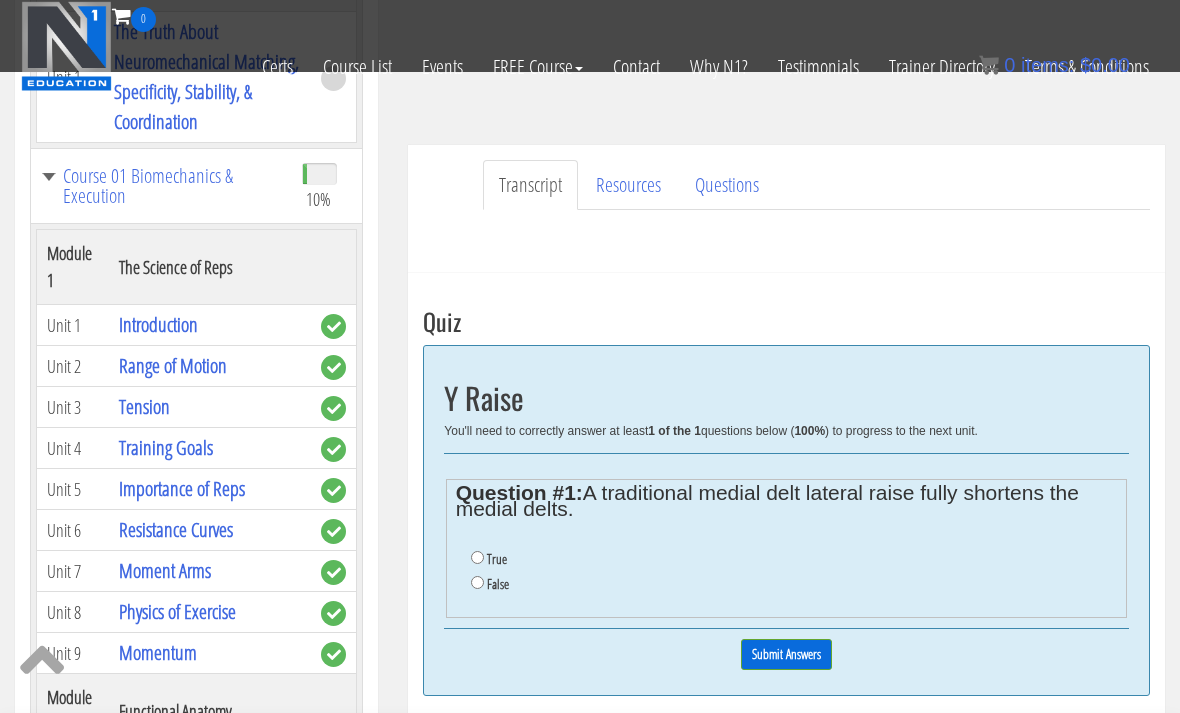 scroll, scrollTop: -13, scrollLeft: 0, axis: vertical 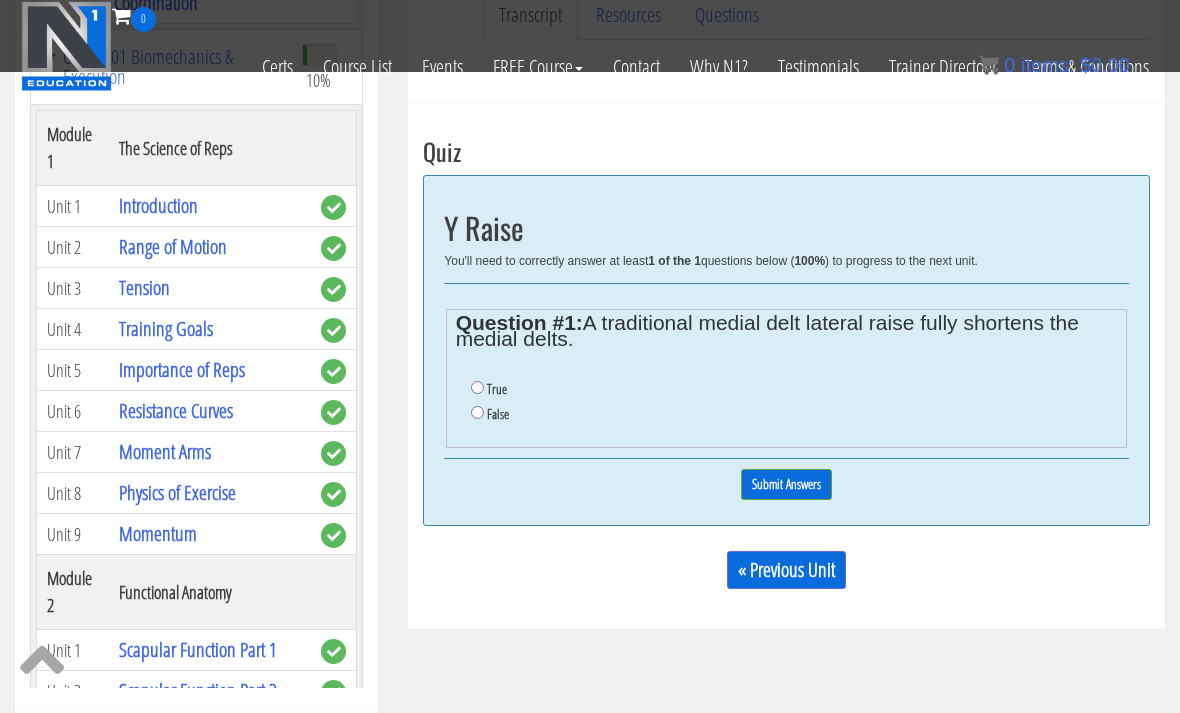 click on "False" at bounding box center (477, 412) 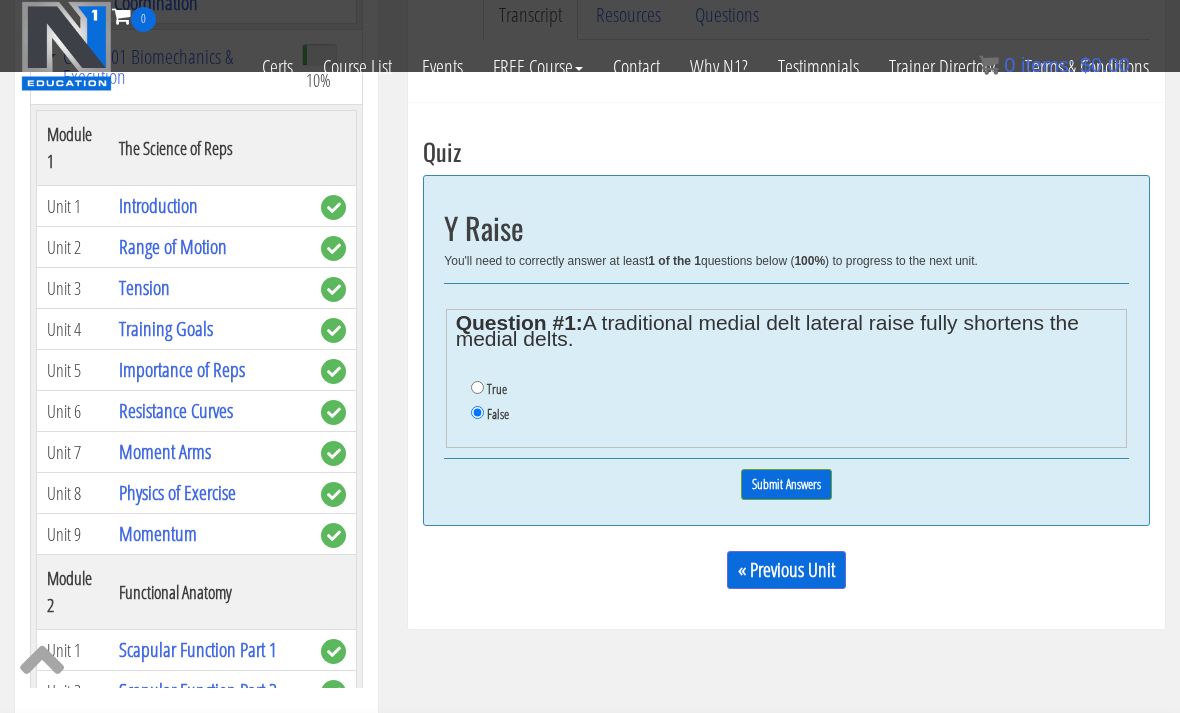 click on "Submit Answers" at bounding box center [786, 484] 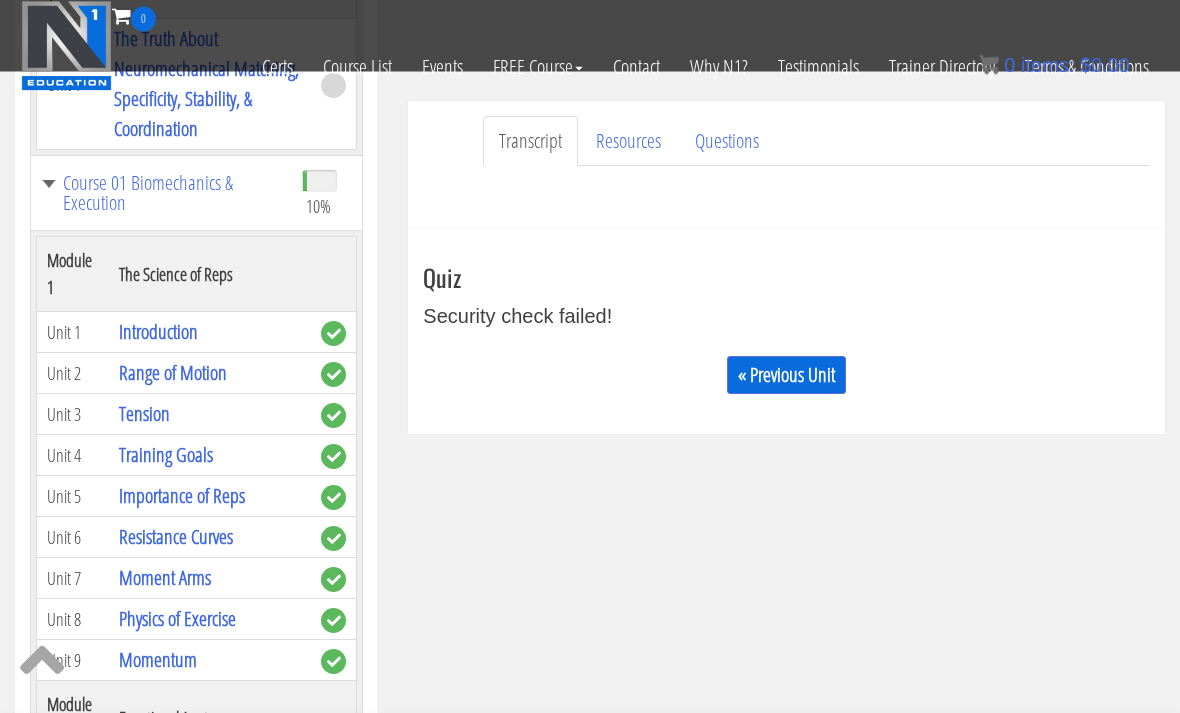 scroll, scrollTop: 461, scrollLeft: 0, axis: vertical 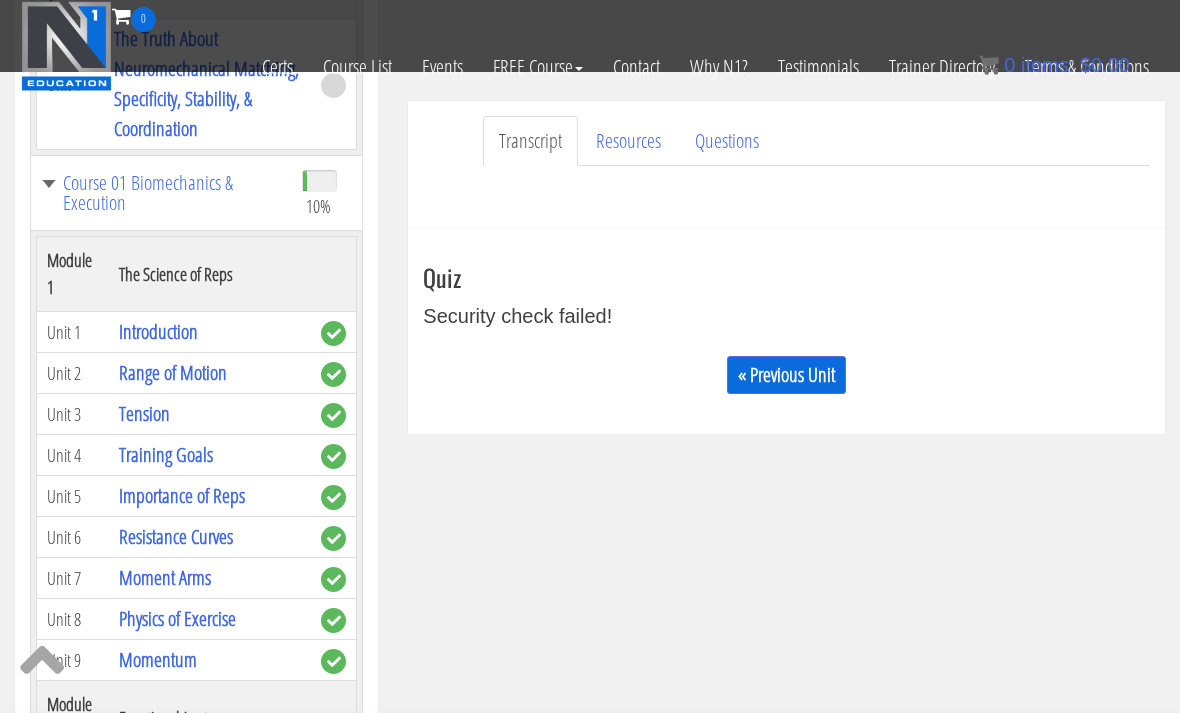 click on "« Previous Unit" at bounding box center (786, 375) 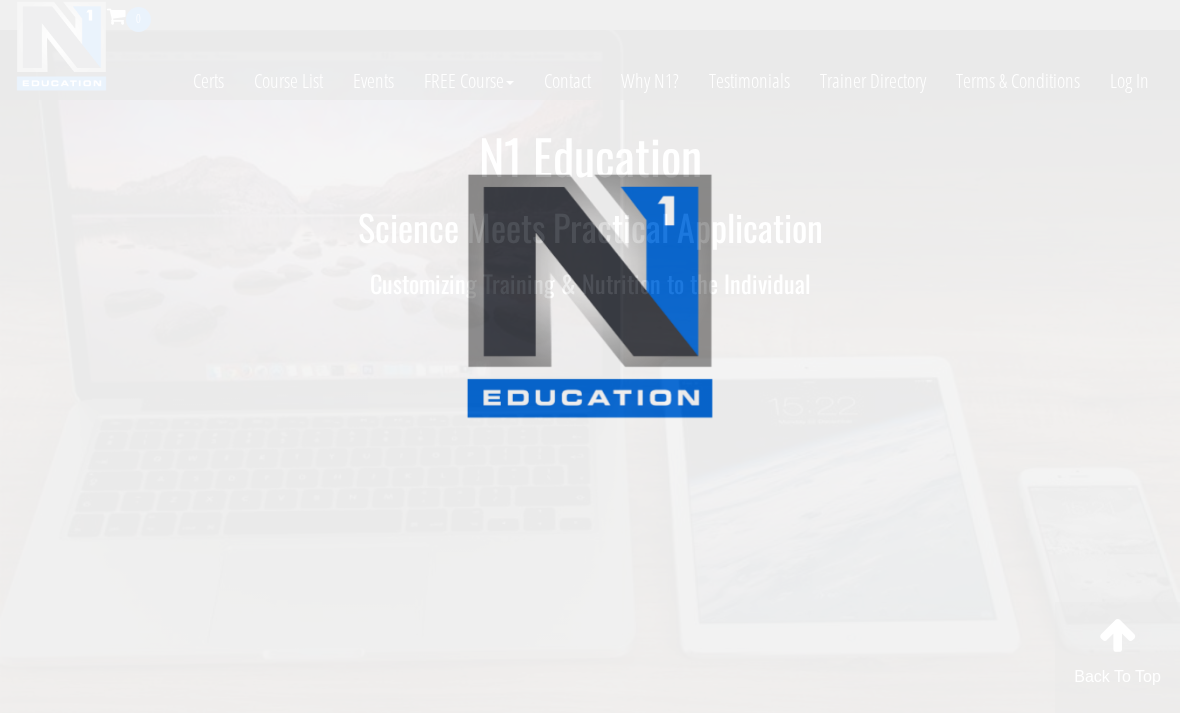 scroll, scrollTop: 0, scrollLeft: 0, axis: both 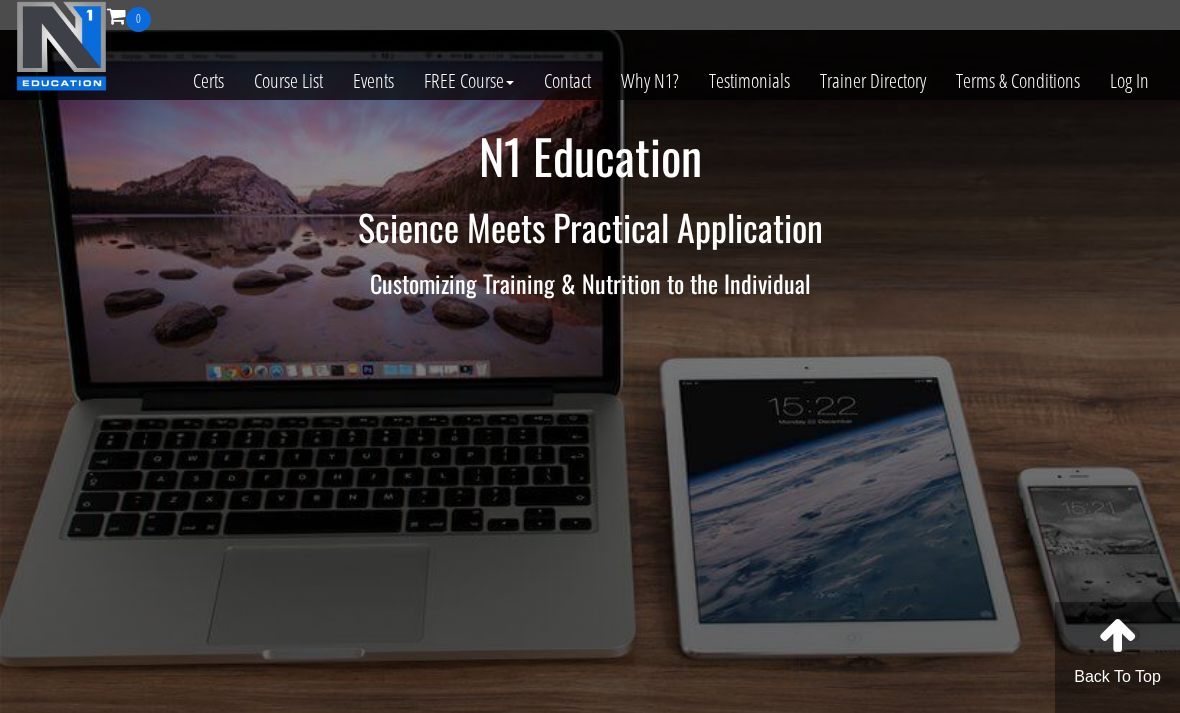 click on "Log In" at bounding box center (1129, 81) 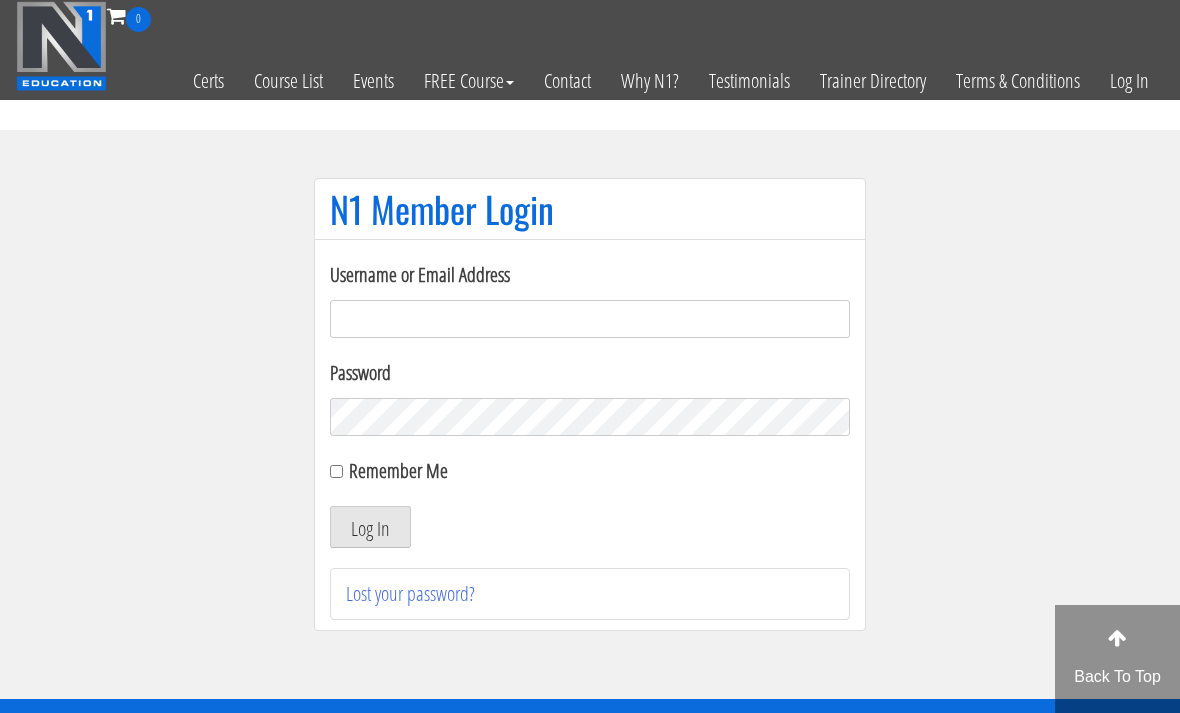 scroll, scrollTop: 0, scrollLeft: 0, axis: both 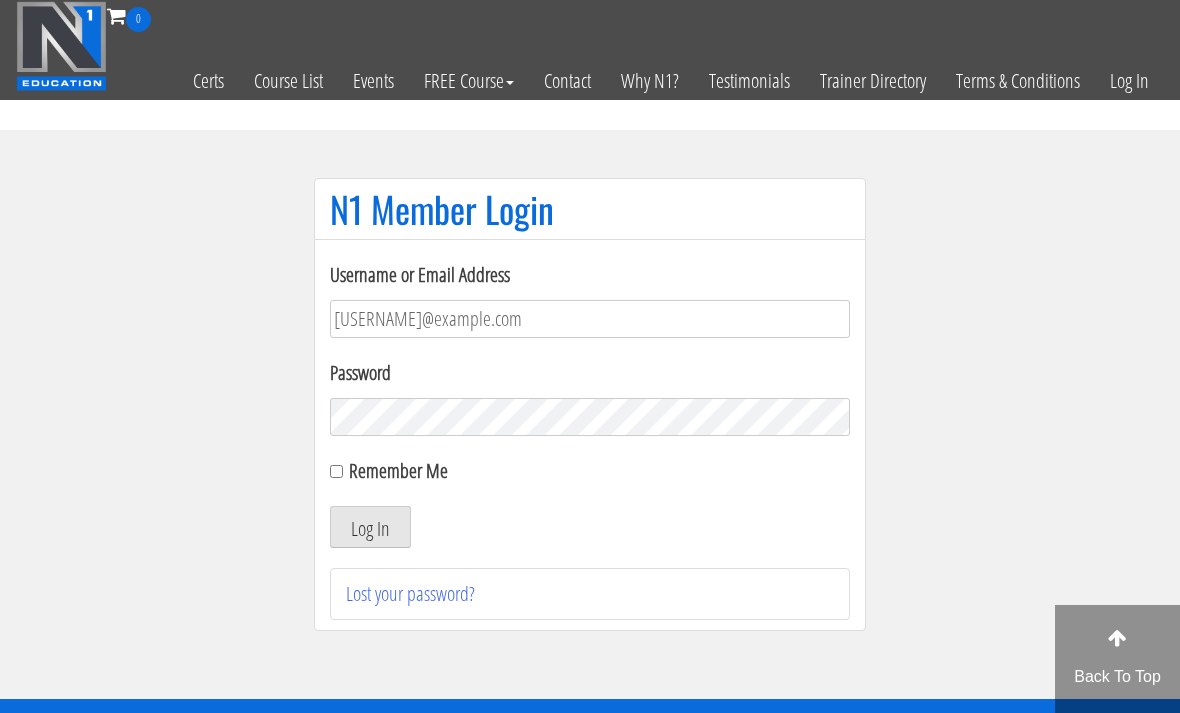 click on "Log In" at bounding box center (370, 527) 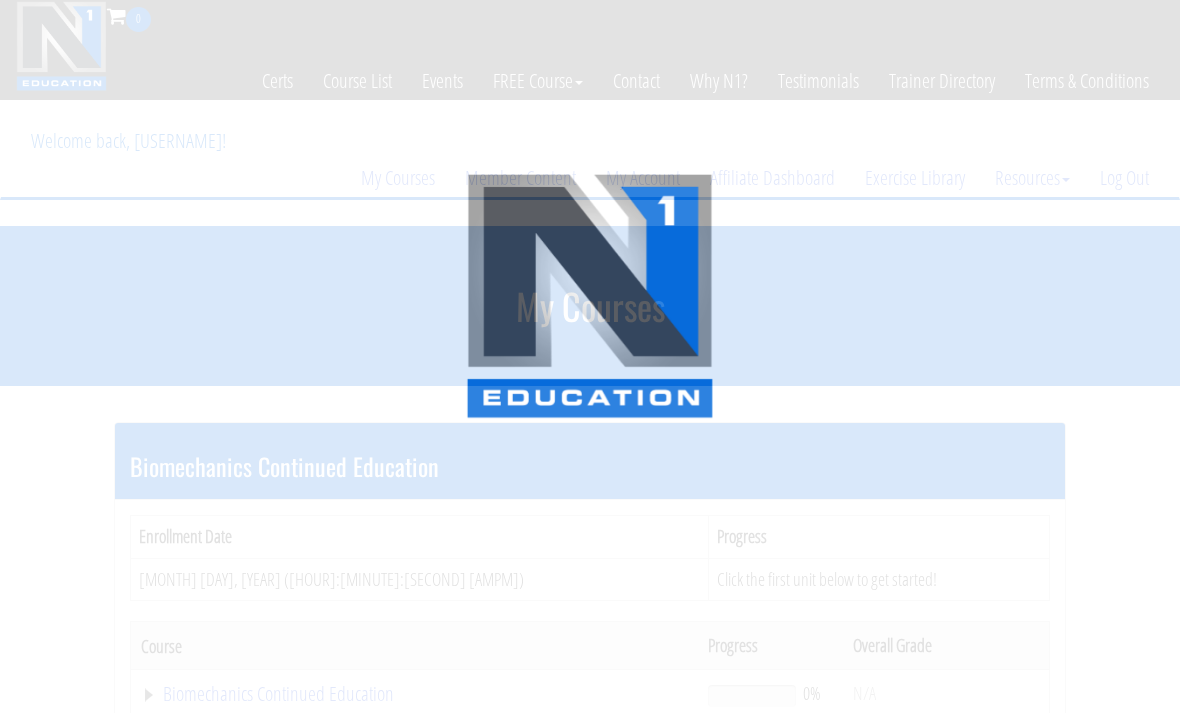 scroll, scrollTop: 0, scrollLeft: 0, axis: both 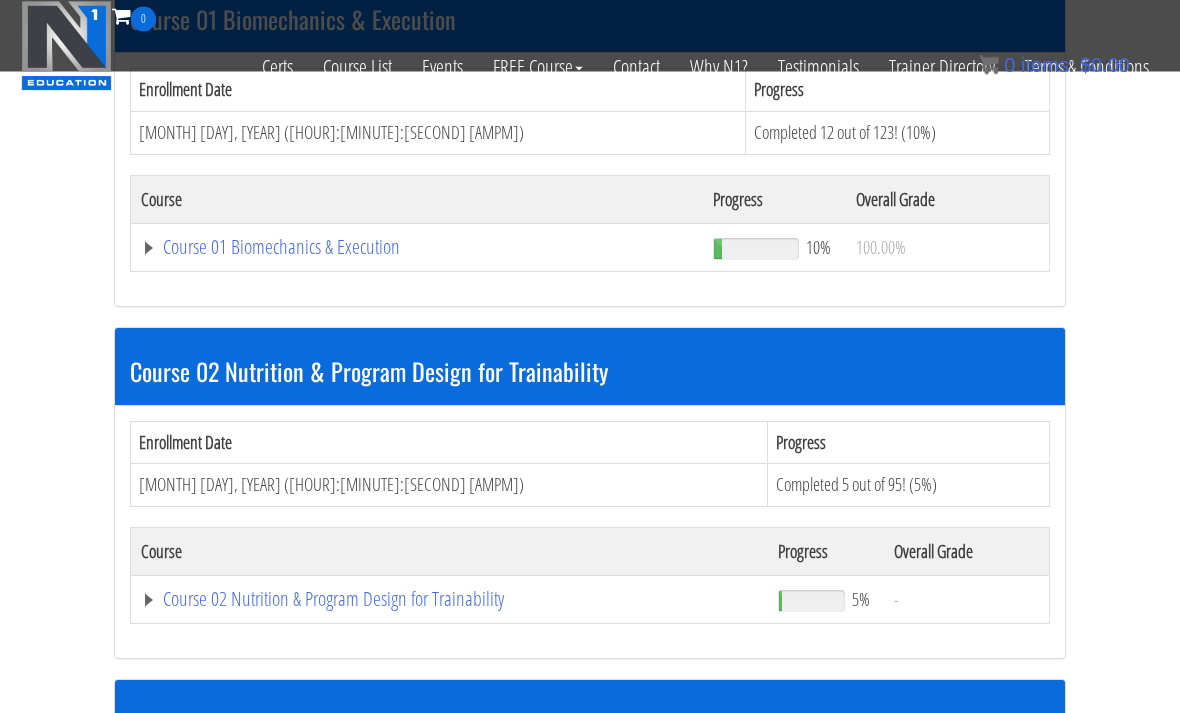 click on "Course 01 Biomechanics & Execution" at bounding box center (414, -104) 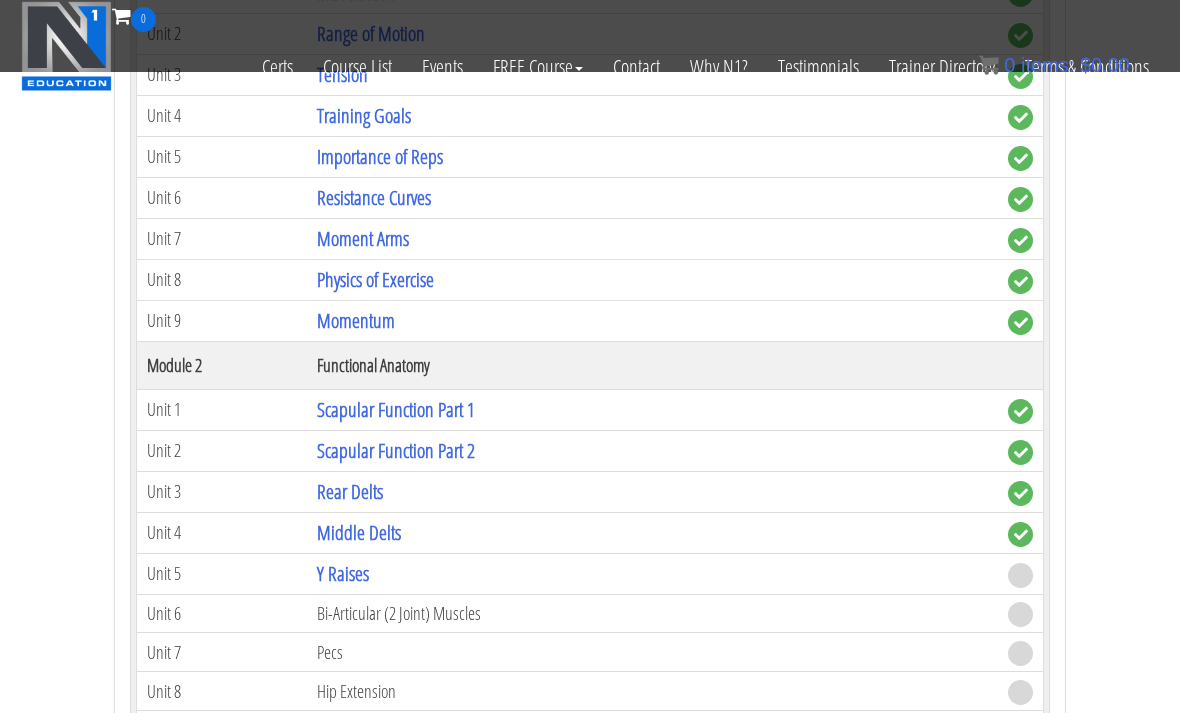 scroll, scrollTop: 1028, scrollLeft: 0, axis: vertical 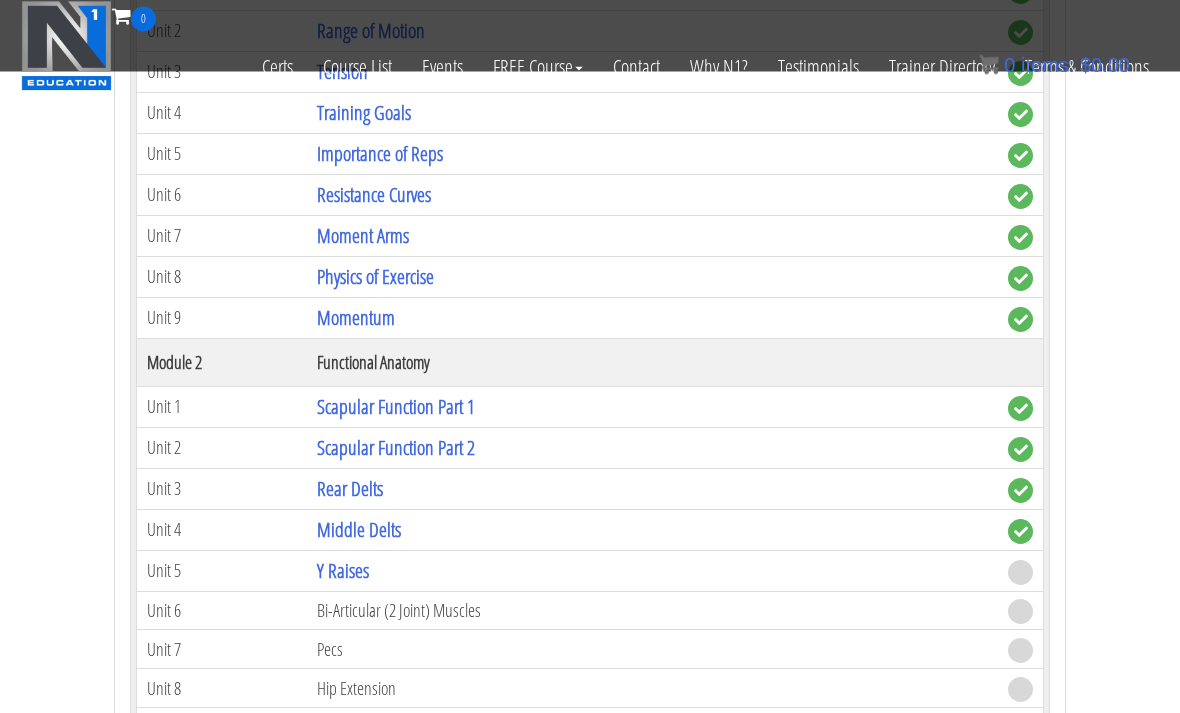 click on "Y Raises" at bounding box center (343, 571) 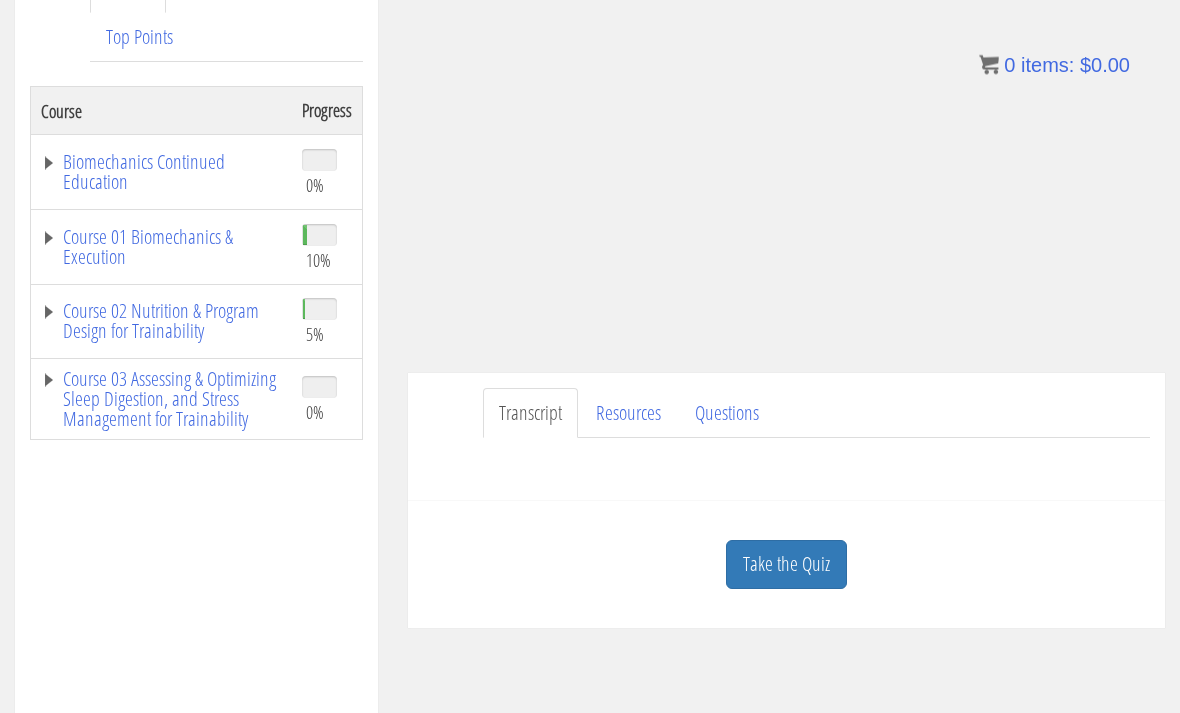 scroll, scrollTop: 314, scrollLeft: 0, axis: vertical 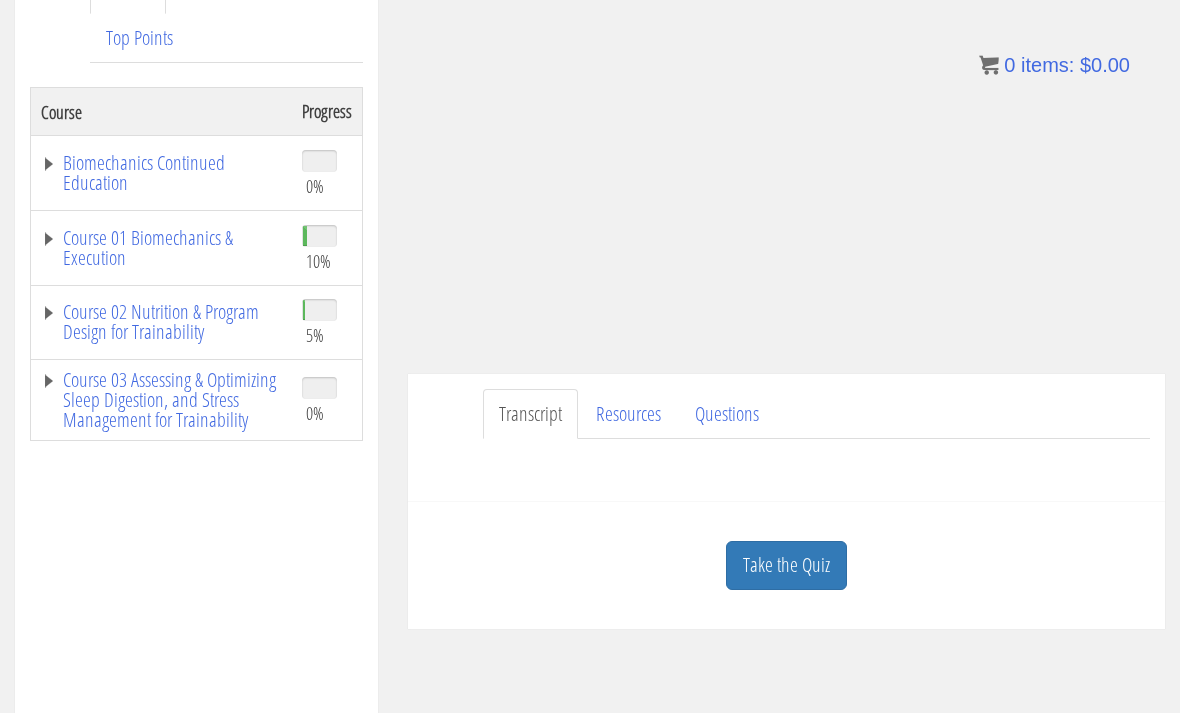click on "Take the Quiz" at bounding box center (786, 565) 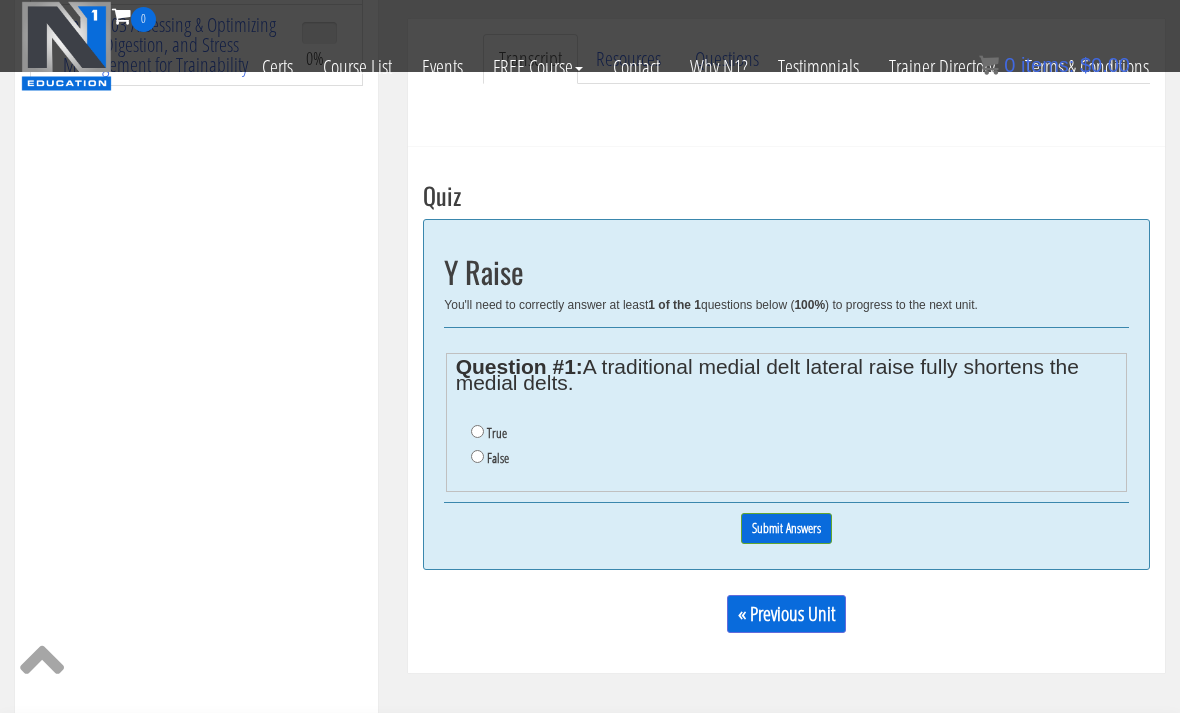 scroll, scrollTop: 542, scrollLeft: 0, axis: vertical 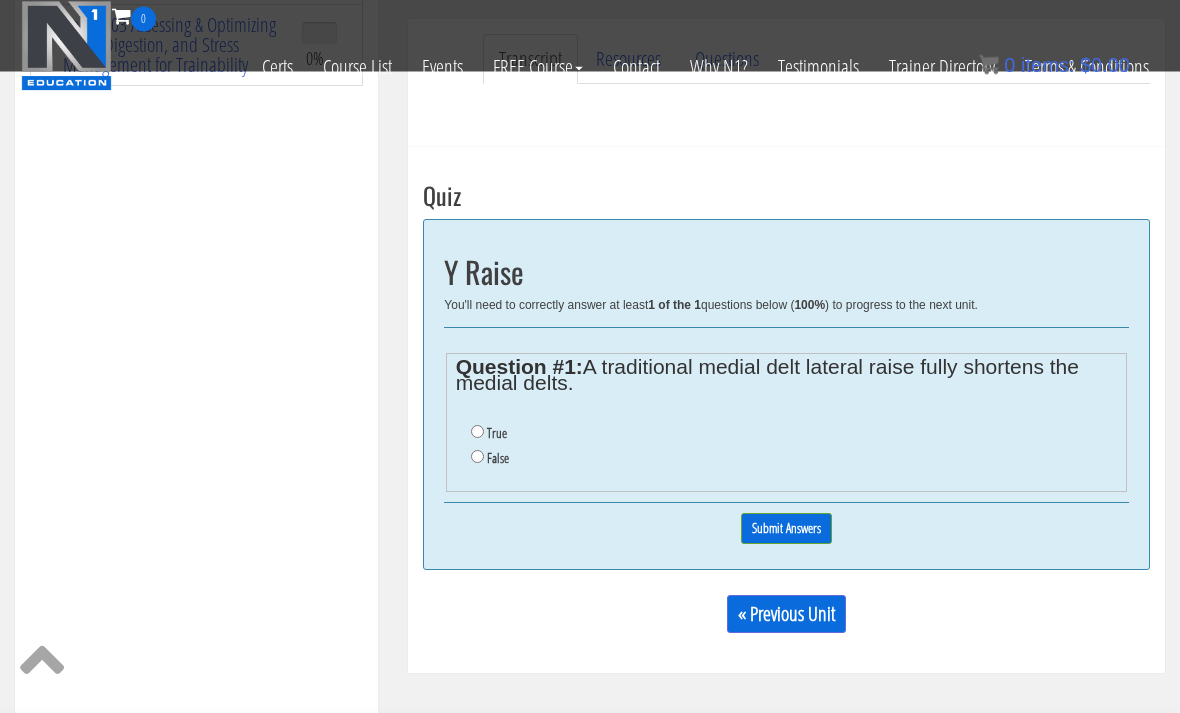 click on "True" at bounding box center (477, 432) 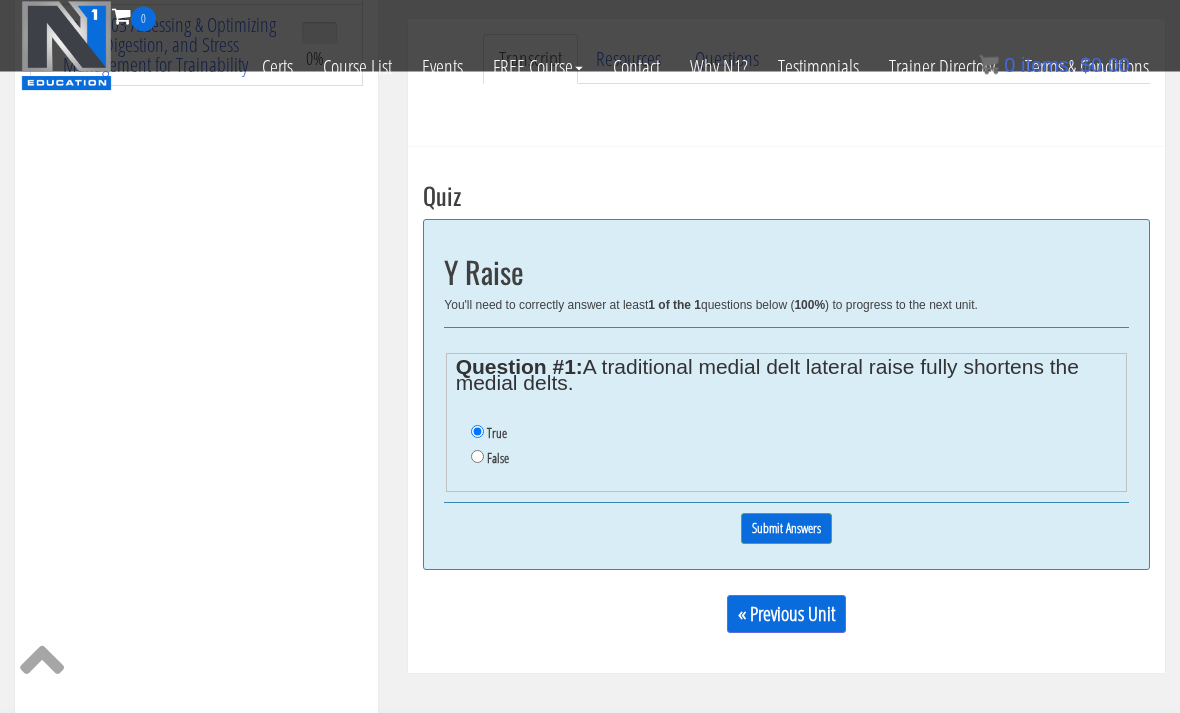 click on "0%
Submit Answers" at bounding box center (786, 529) 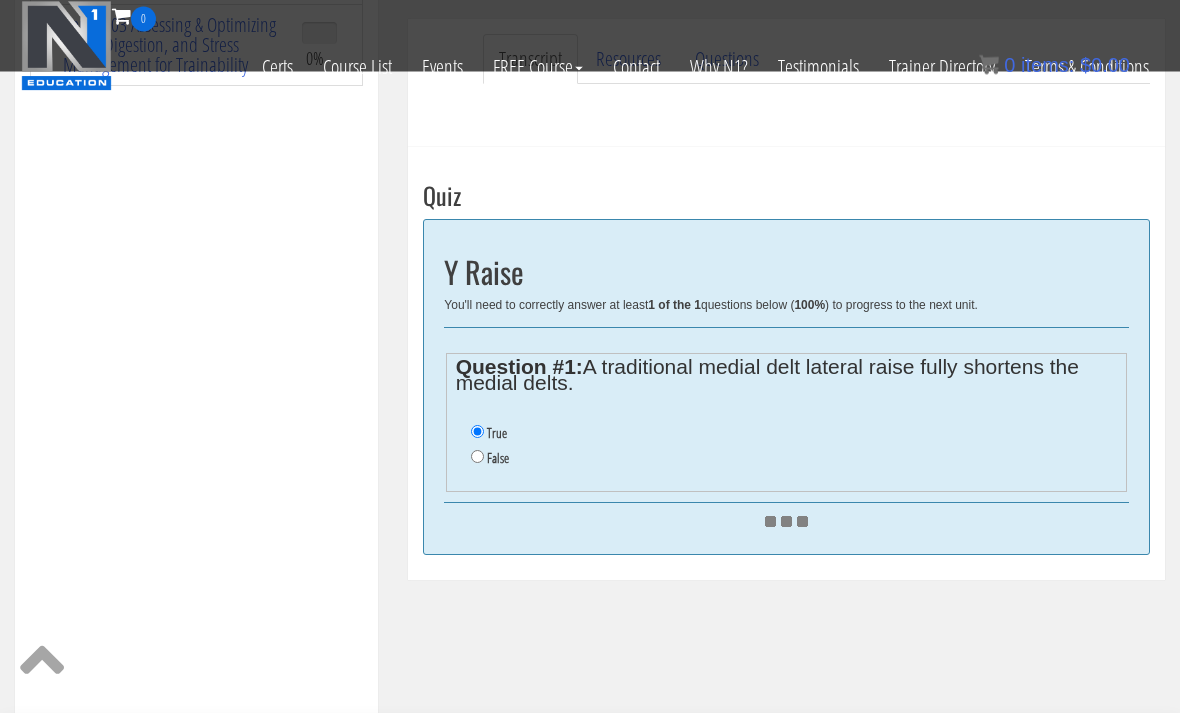 scroll, scrollTop: 543, scrollLeft: 0, axis: vertical 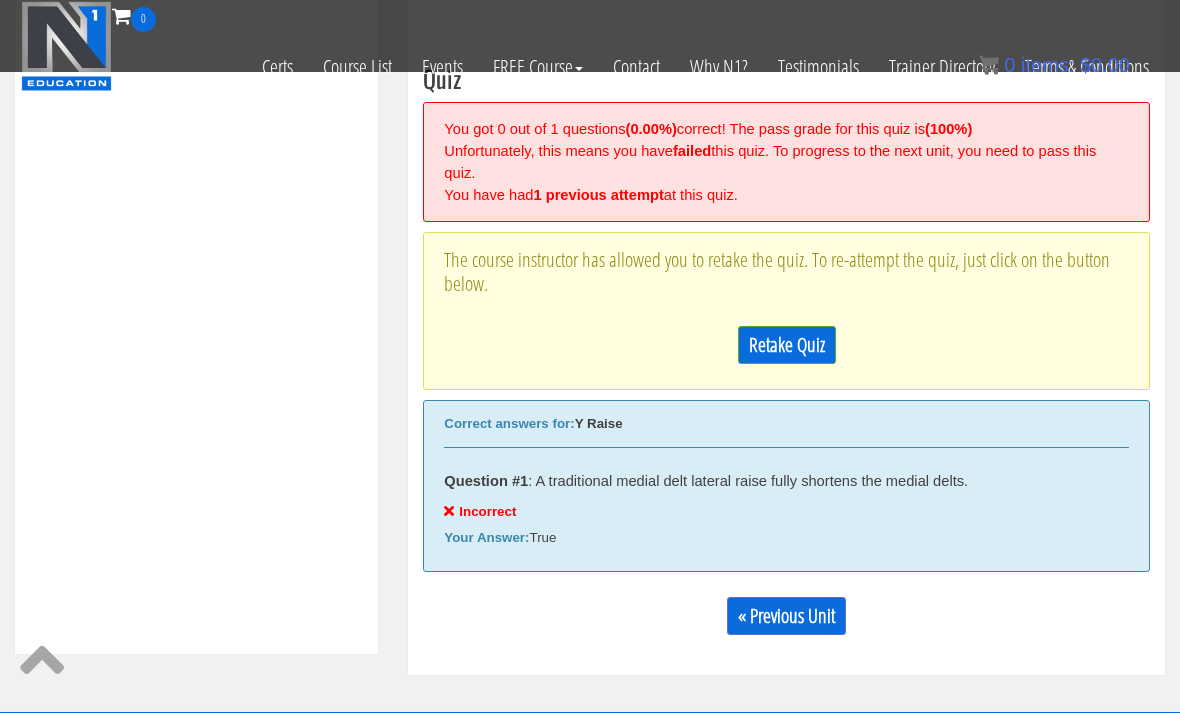 click on "Retake Quiz" at bounding box center [787, 345] 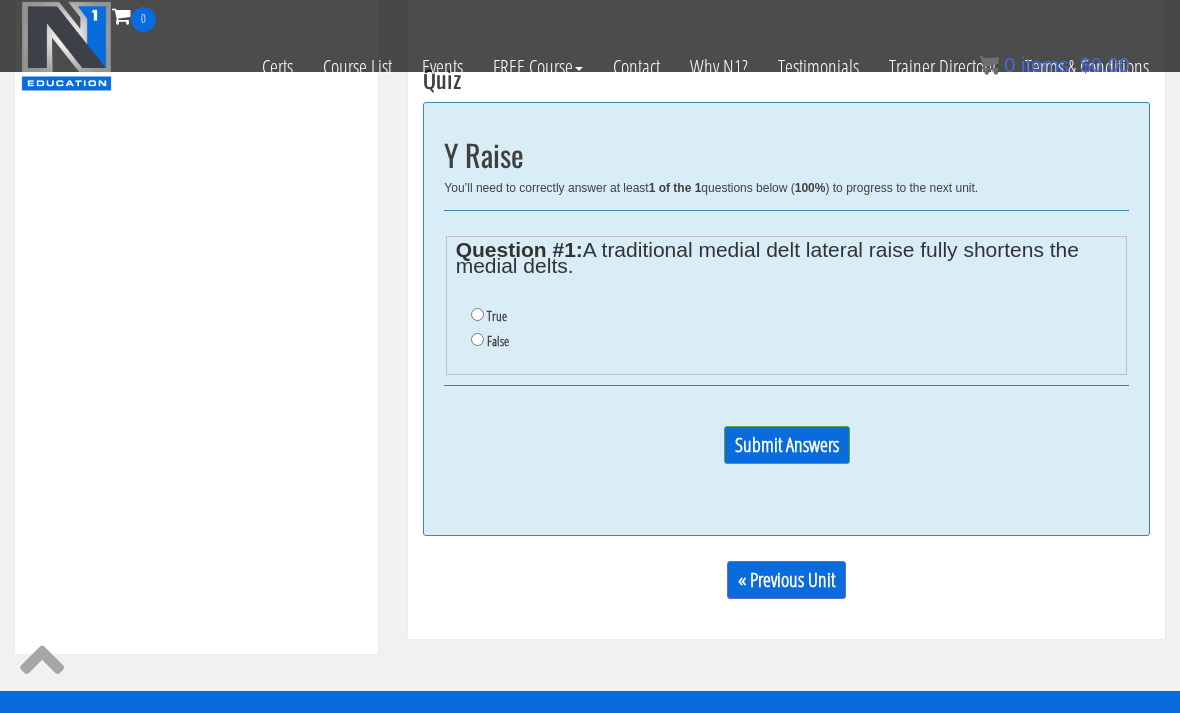 click on "False" at bounding box center (477, 339) 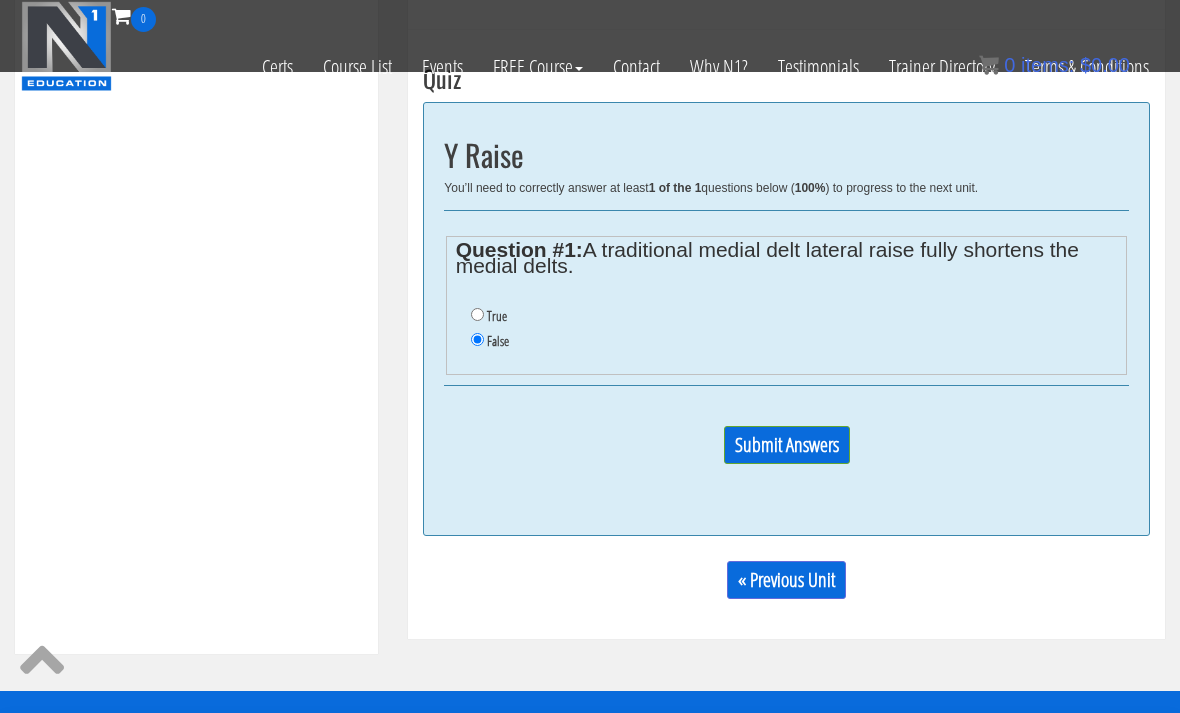 click on "Submit Answers" at bounding box center [787, 445] 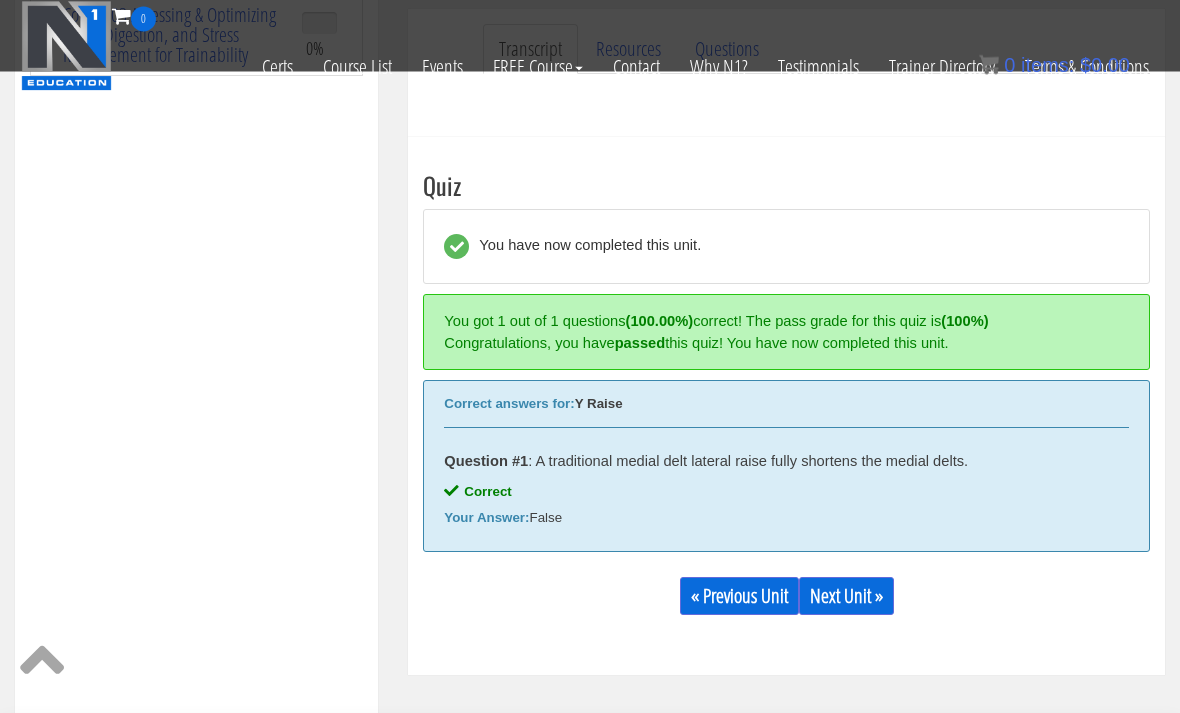 scroll, scrollTop: 556, scrollLeft: 0, axis: vertical 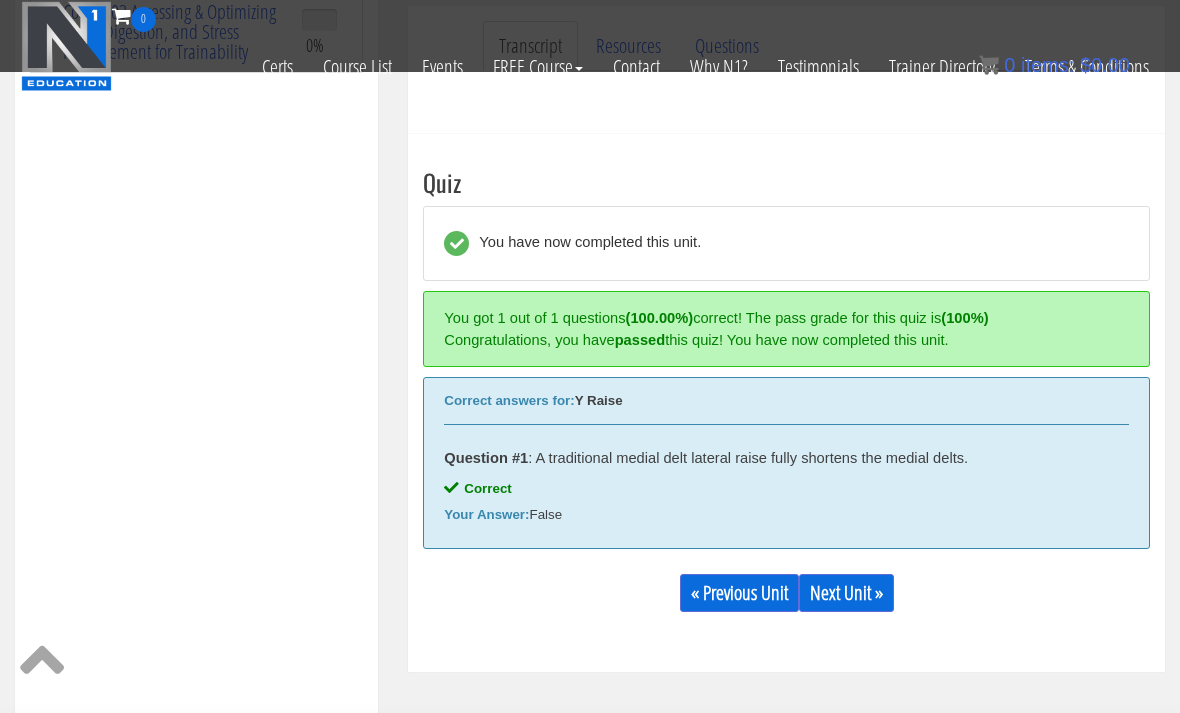 click on "Next Unit »" at bounding box center [846, 593] 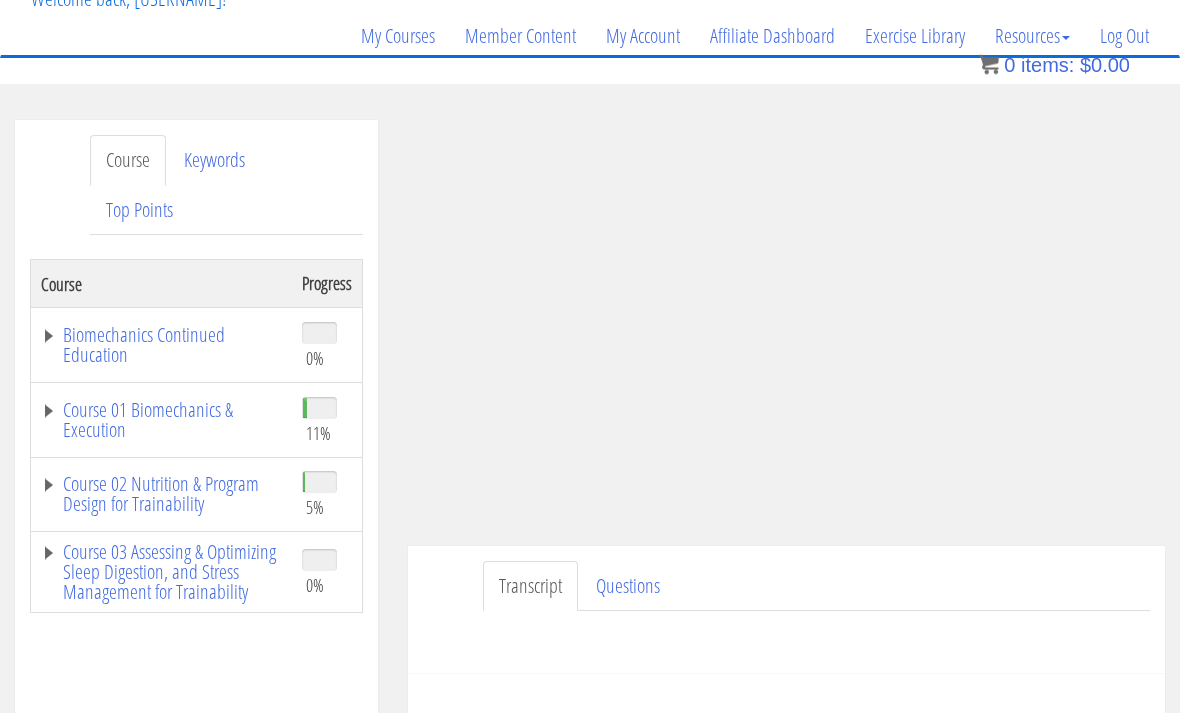 scroll, scrollTop: 122, scrollLeft: 0, axis: vertical 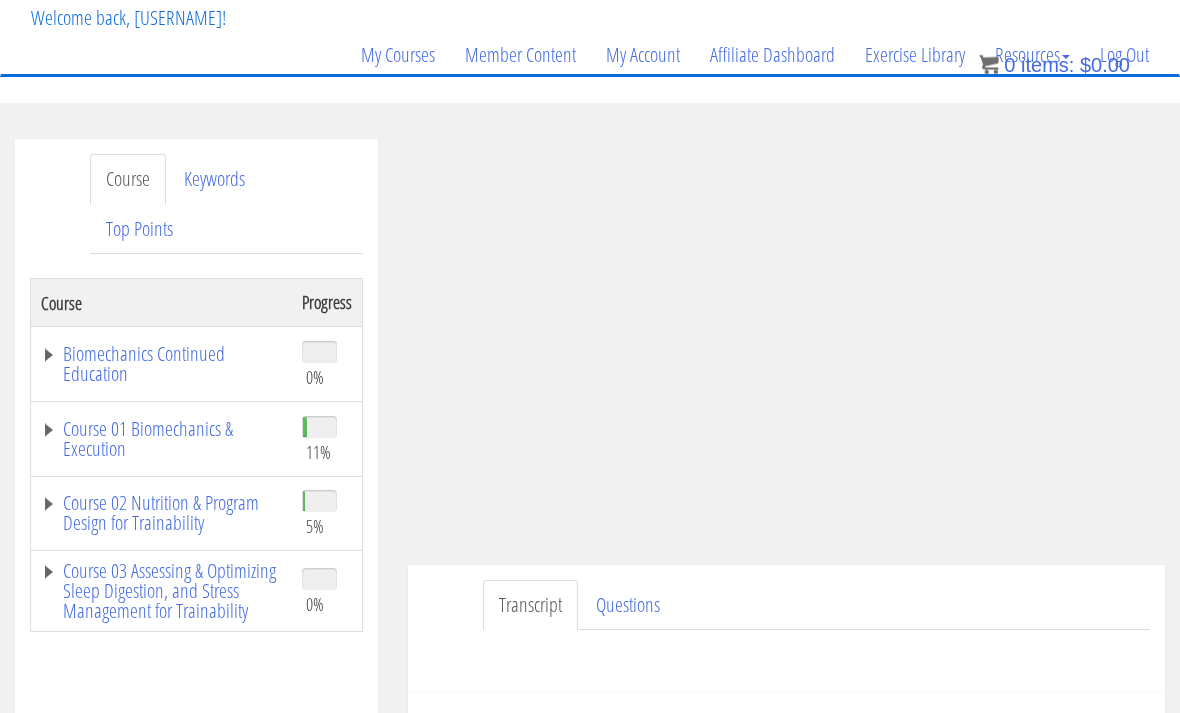 click on "Course 01 Biomechanics & Execution" at bounding box center [161, 440] 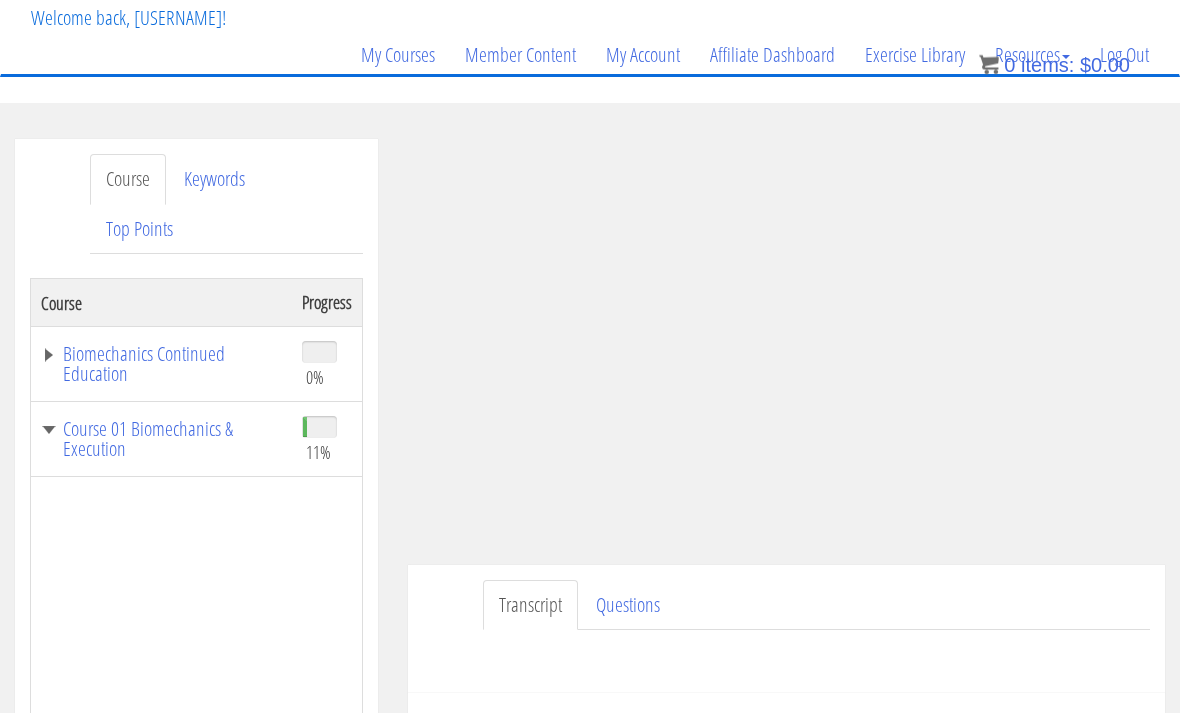 scroll, scrollTop: 123, scrollLeft: 0, axis: vertical 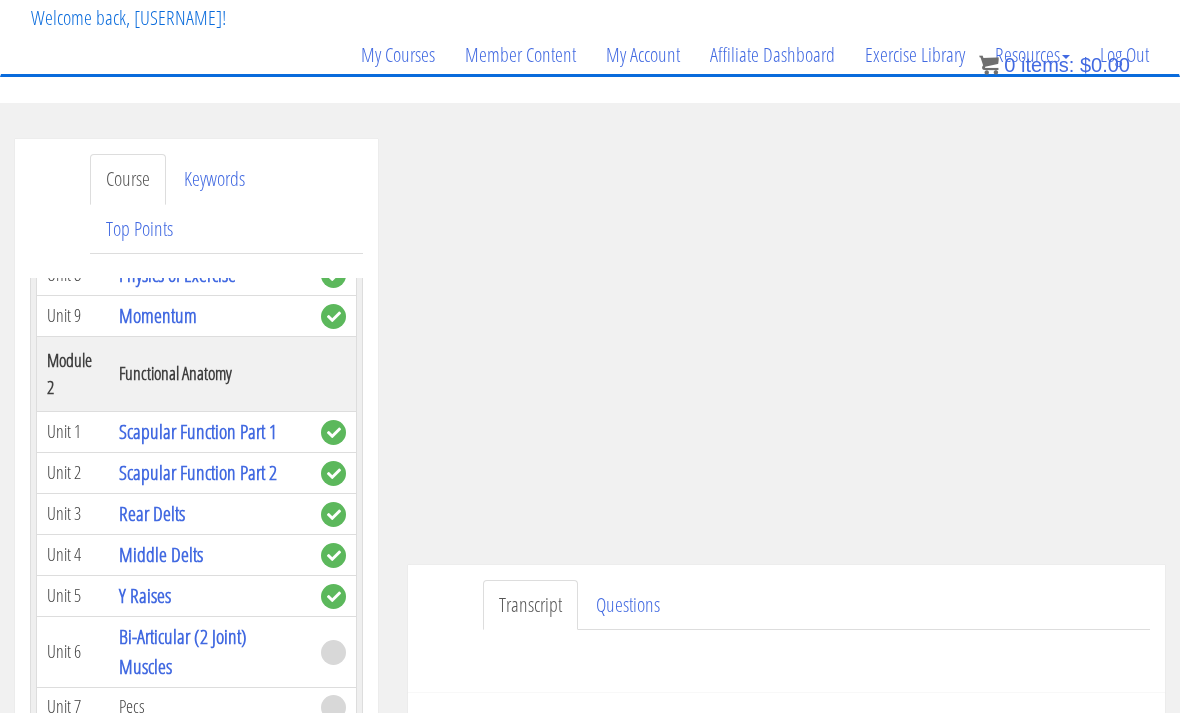click on "Y Raises" at bounding box center [145, 595] 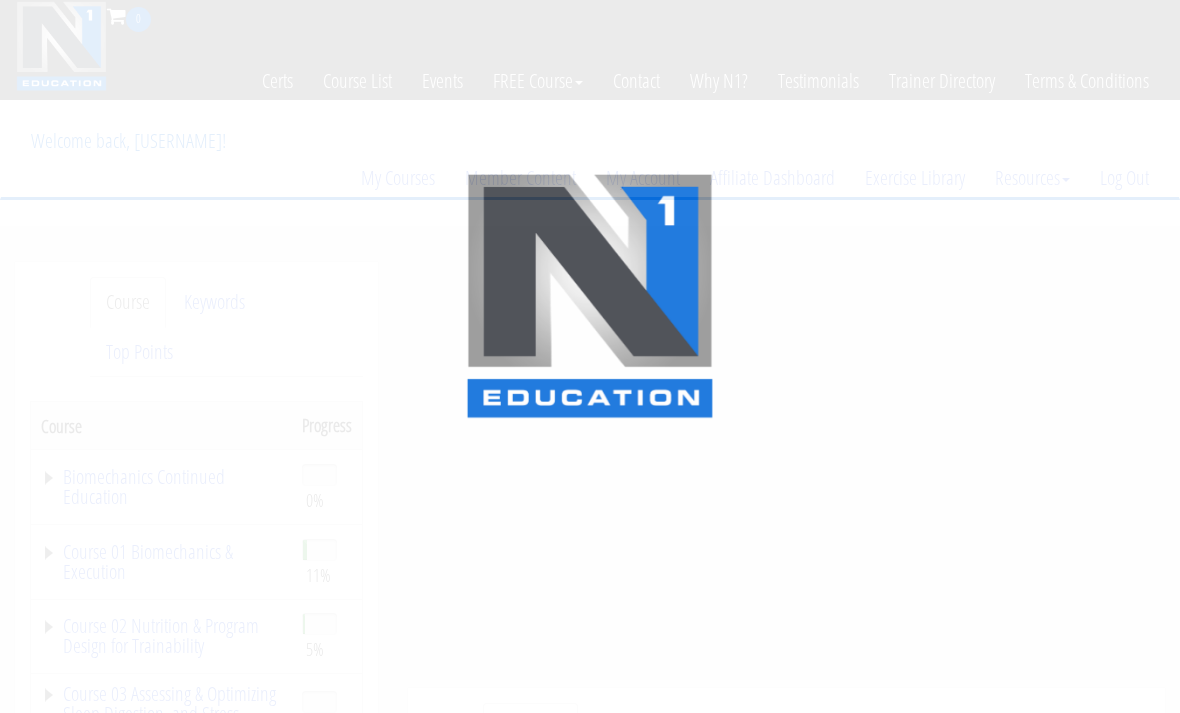 scroll, scrollTop: 0, scrollLeft: 0, axis: both 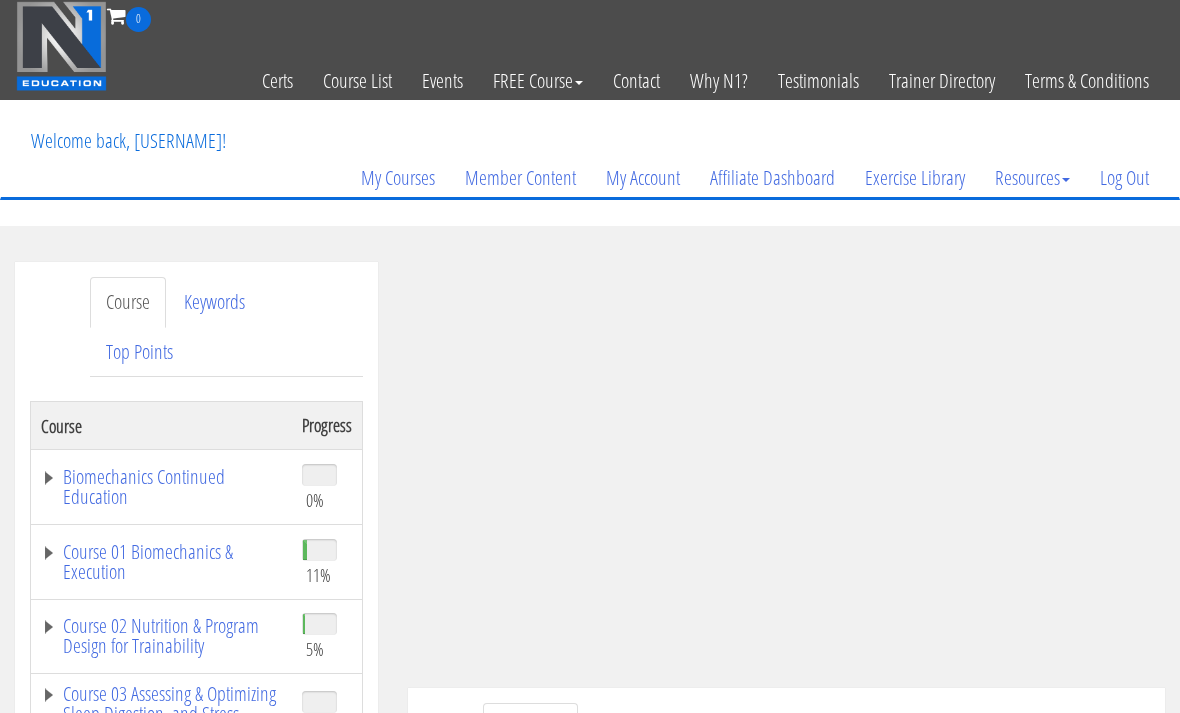 click on "[FIRST] [LAST]
[EMAIL]
[DATE]
[IP_ADDRESS]
Transcript
Resources                    Questions
View Exercise in the N1 Training Library:
Prone Incline Cable Y Raise
Facing In Cable Y Raise
* *" at bounding box center (786, 602) 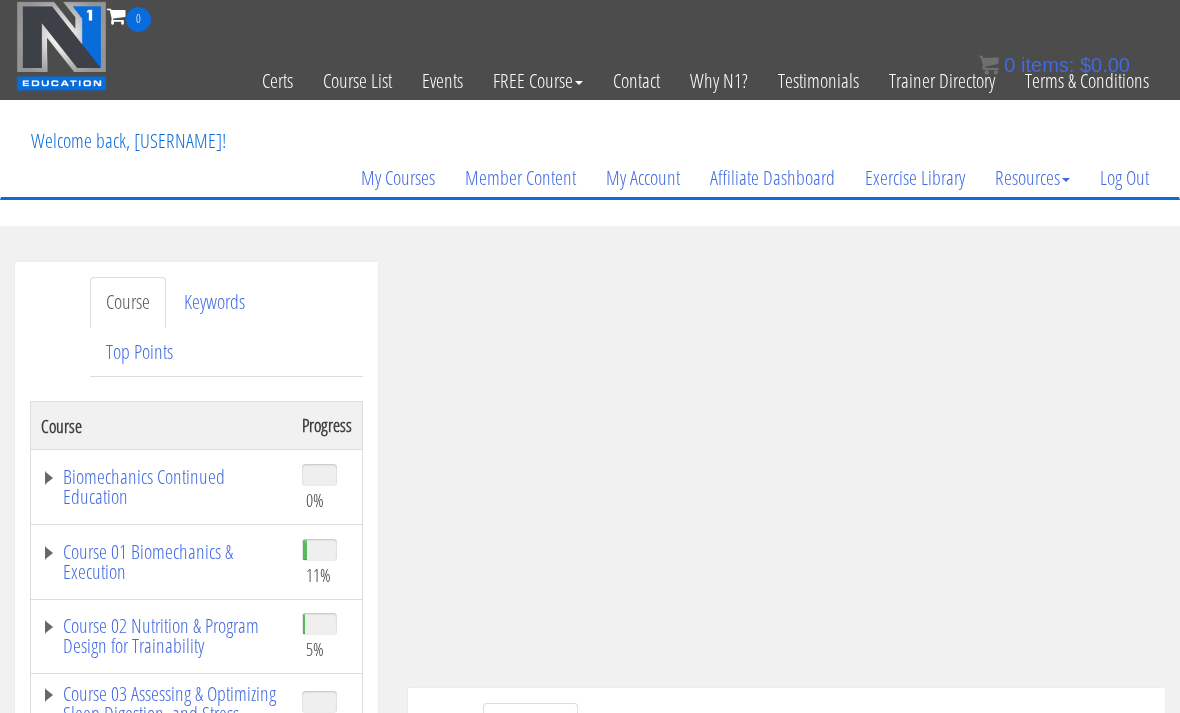 scroll, scrollTop: 24, scrollLeft: 0, axis: vertical 